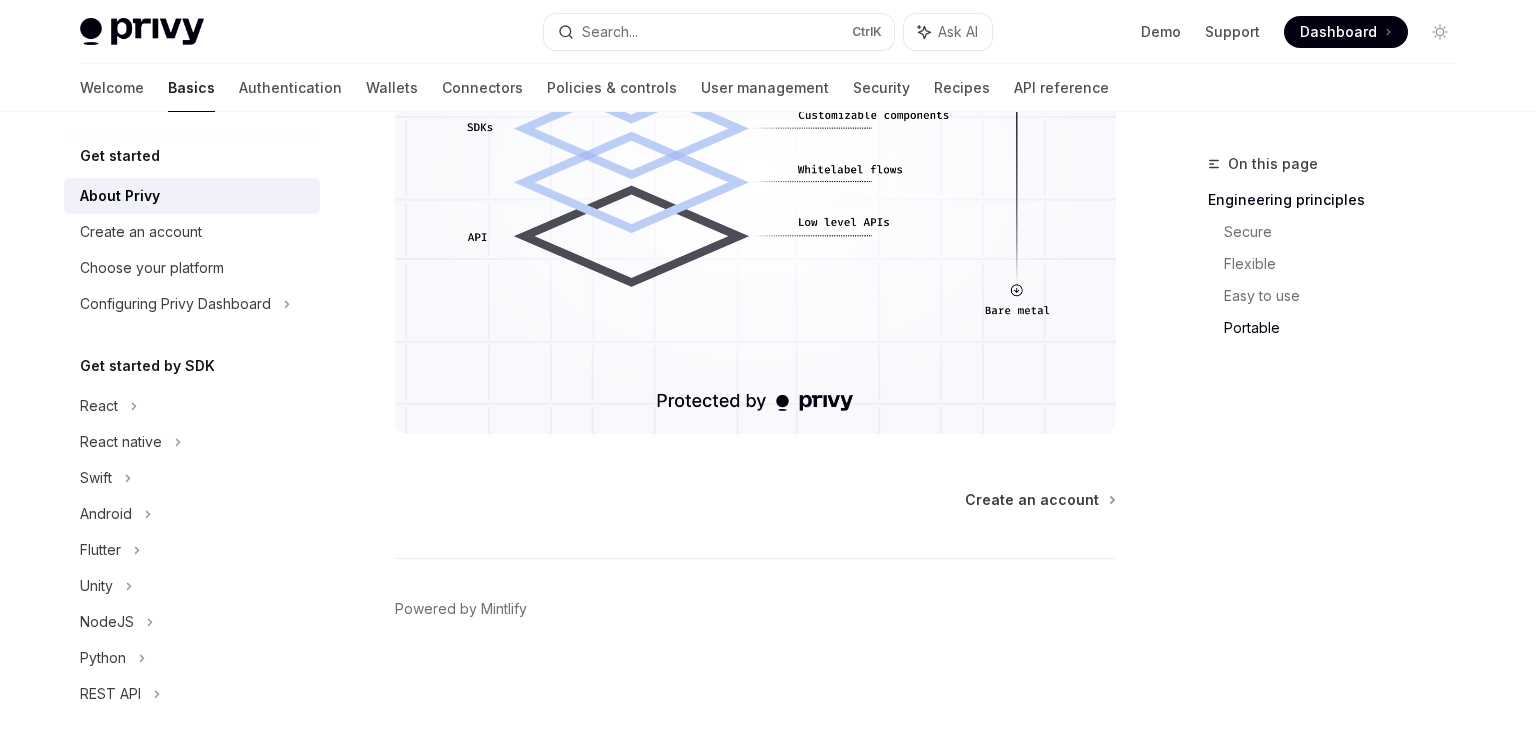 scroll, scrollTop: 2134, scrollLeft: 0, axis: vertical 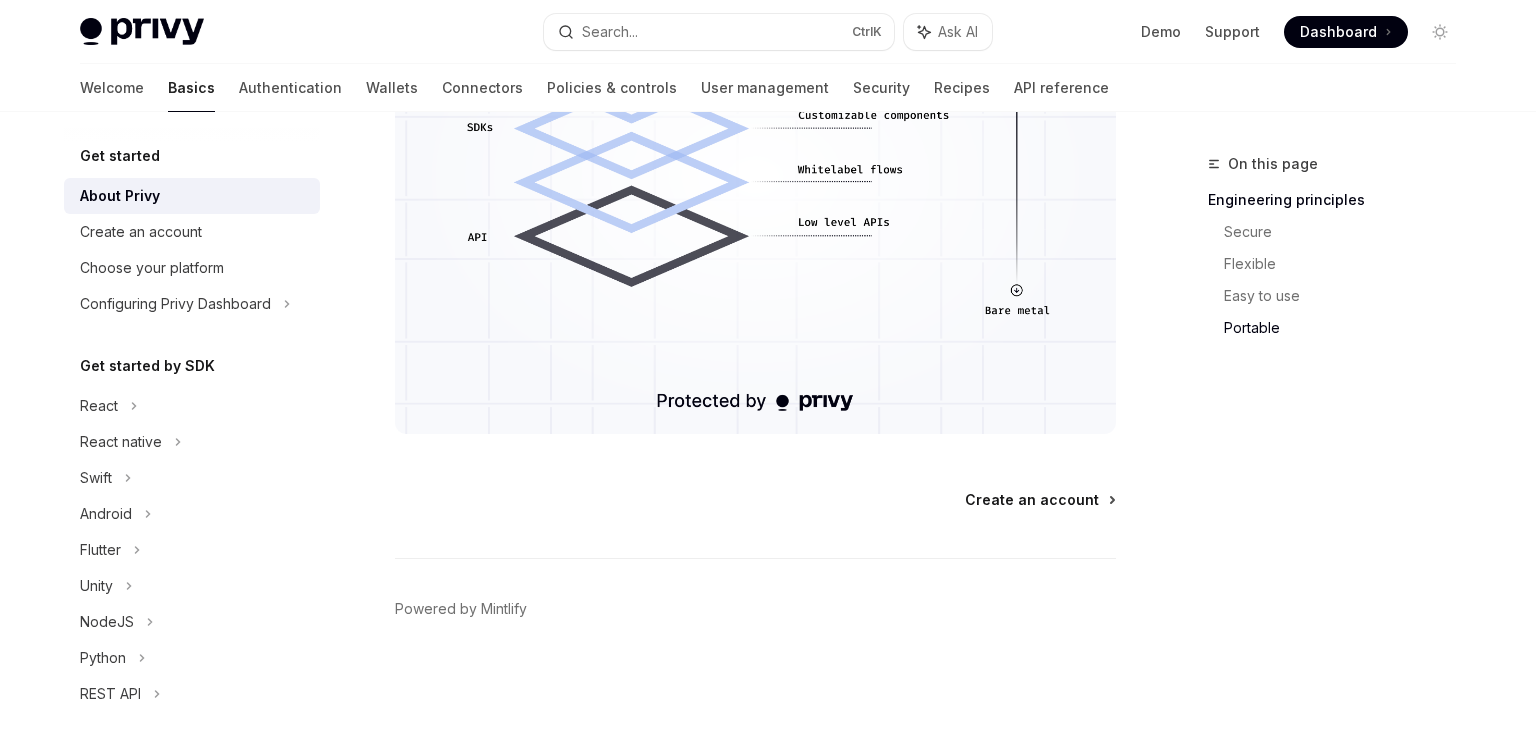 click on "Create an account" at bounding box center (1032, 500) 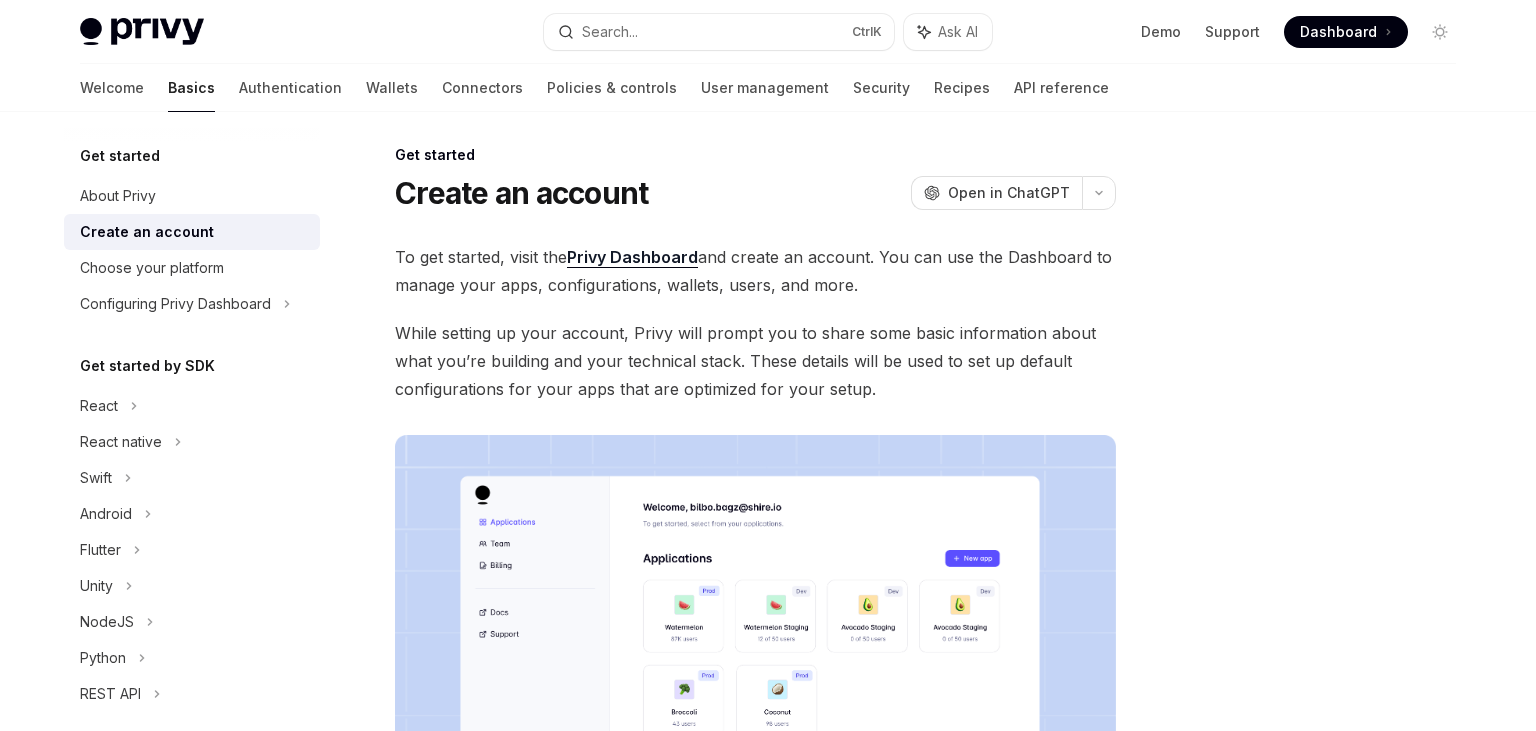 click on "Choose your platform" at bounding box center (1021, 1016) 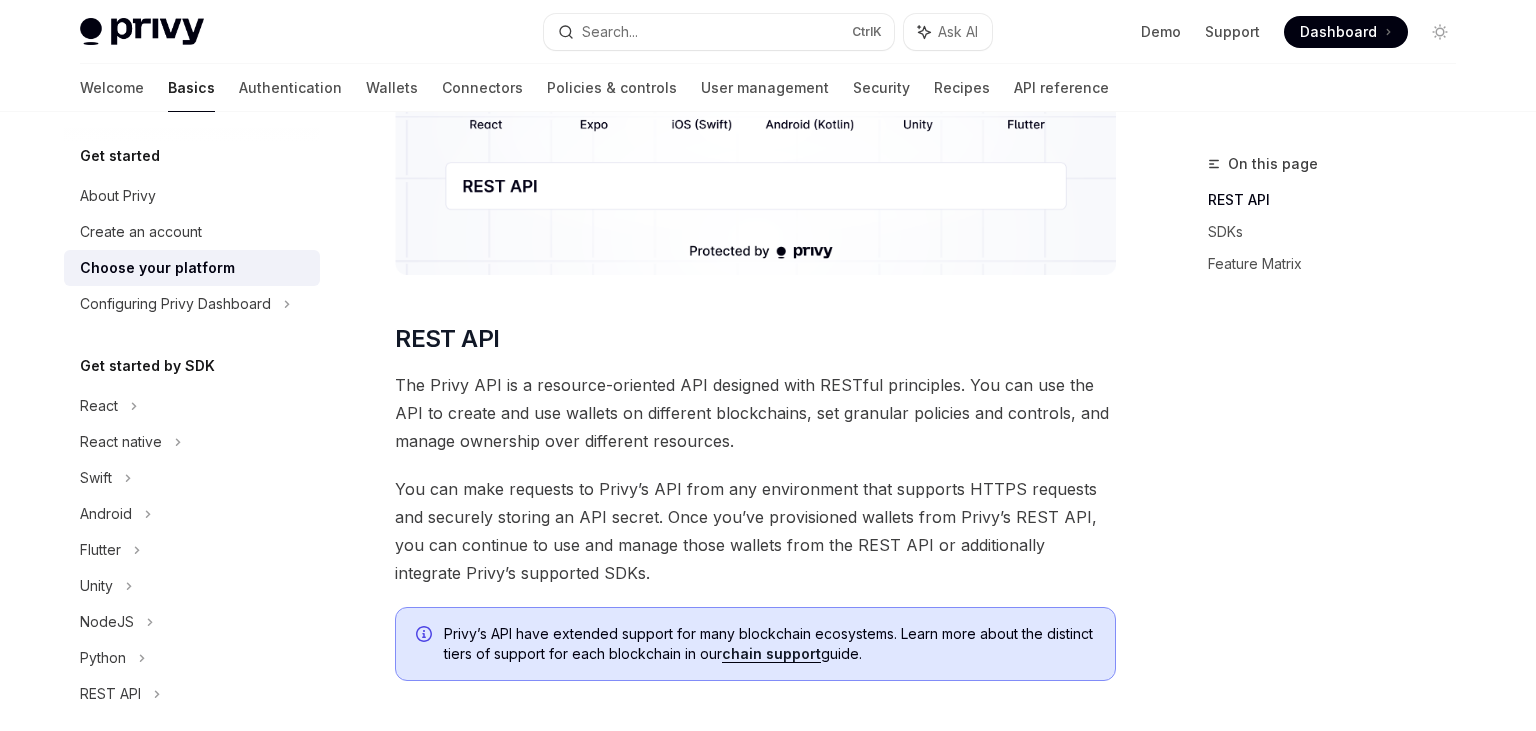 scroll, scrollTop: 400, scrollLeft: 0, axis: vertical 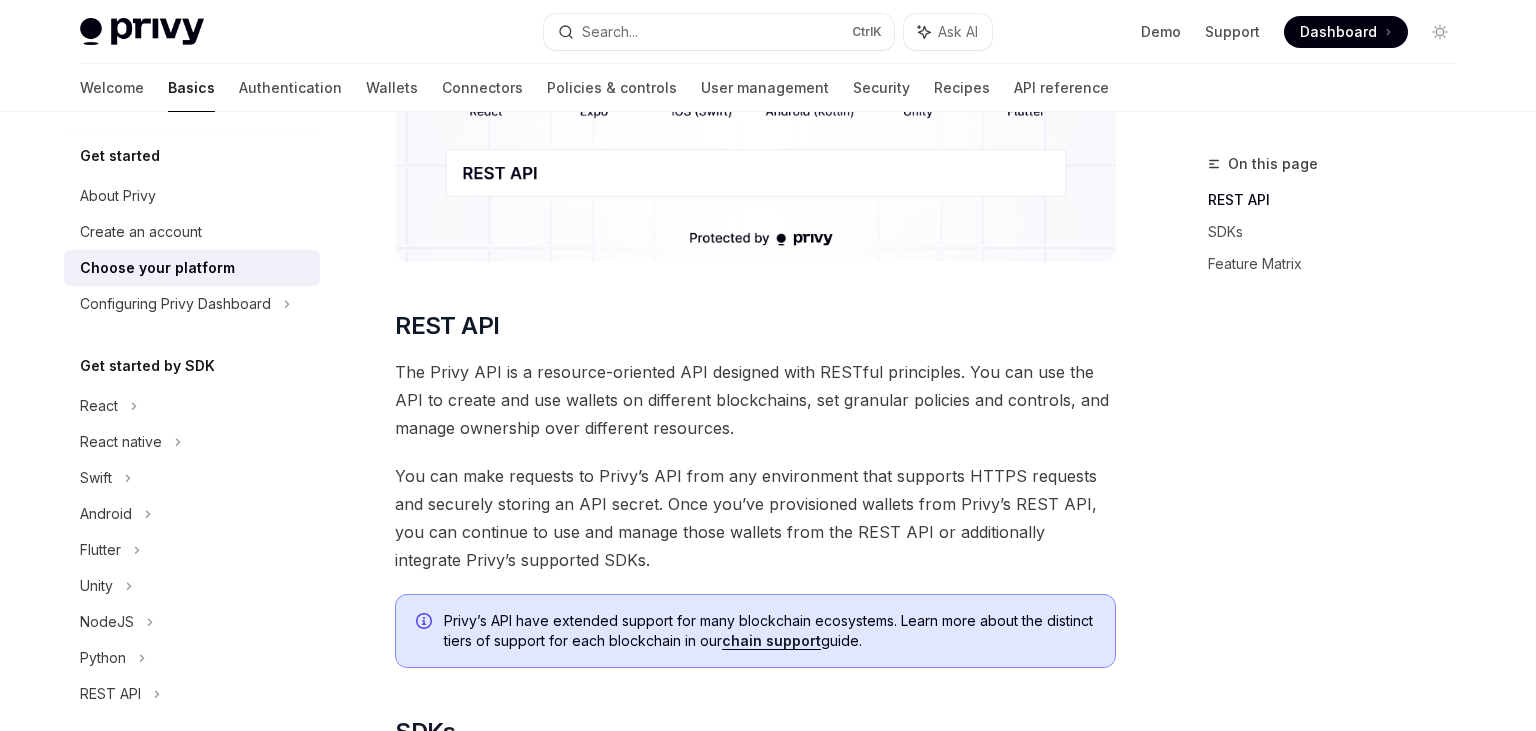 click on "chain support" at bounding box center [771, 641] 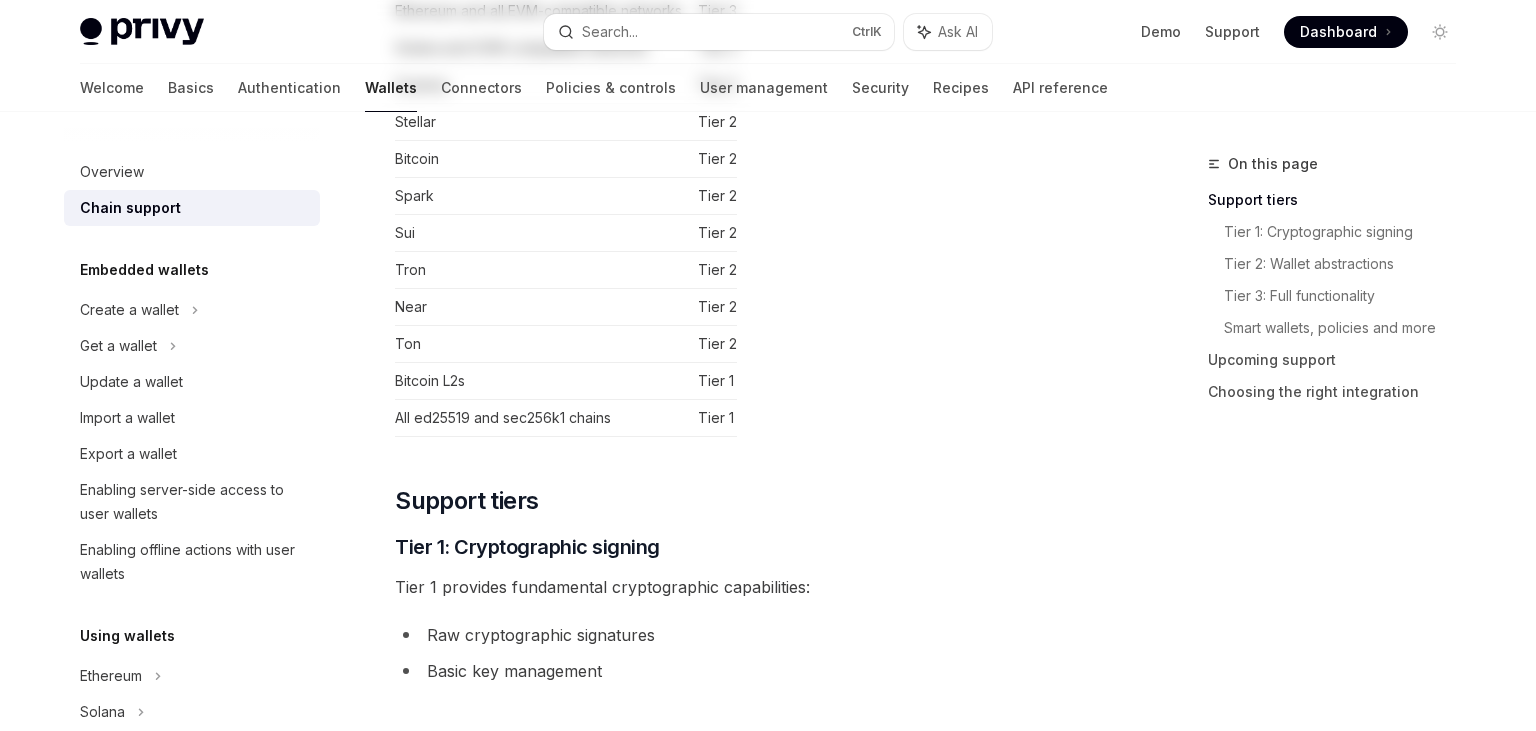 scroll, scrollTop: 0, scrollLeft: 0, axis: both 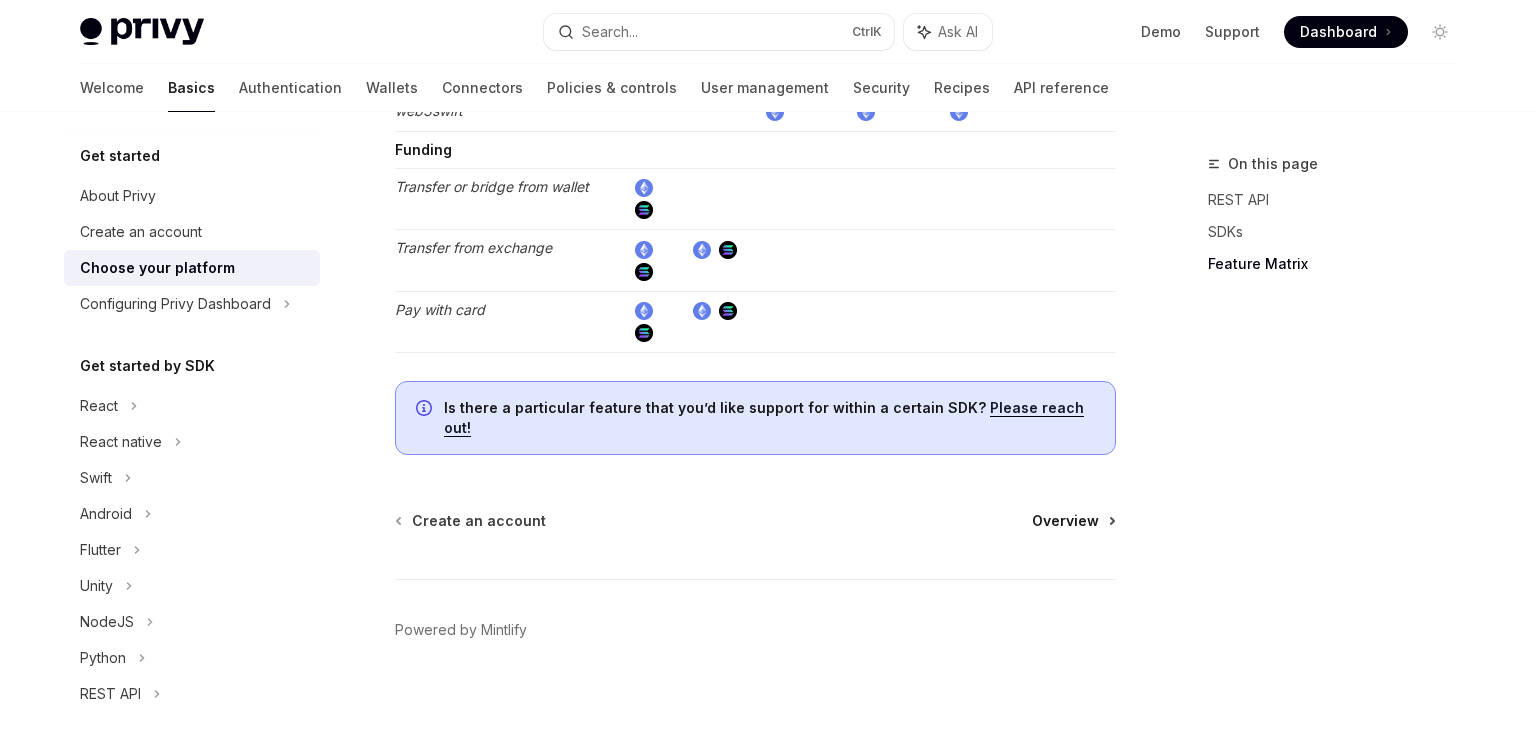 click on "Overview" at bounding box center (1065, 521) 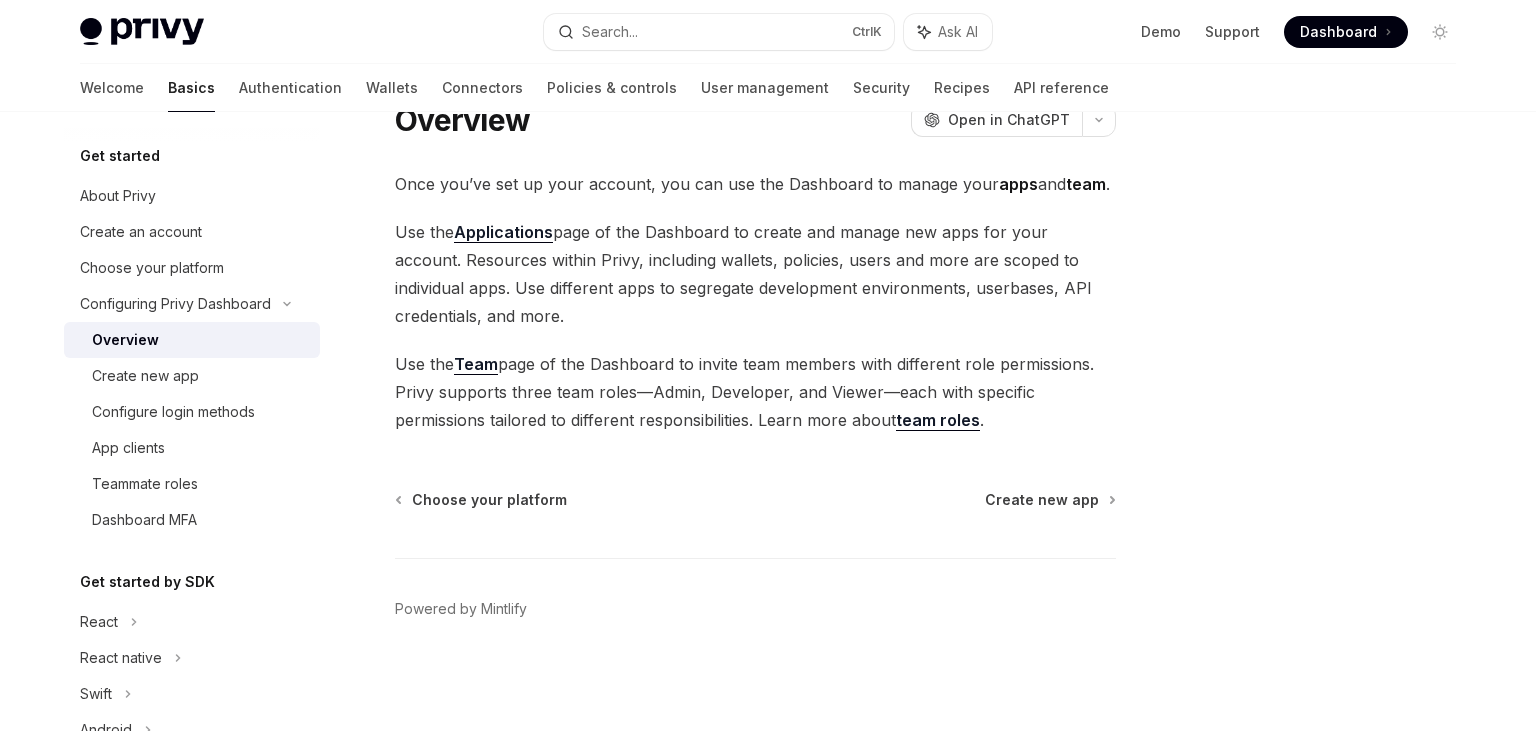 scroll, scrollTop: 81, scrollLeft: 0, axis: vertical 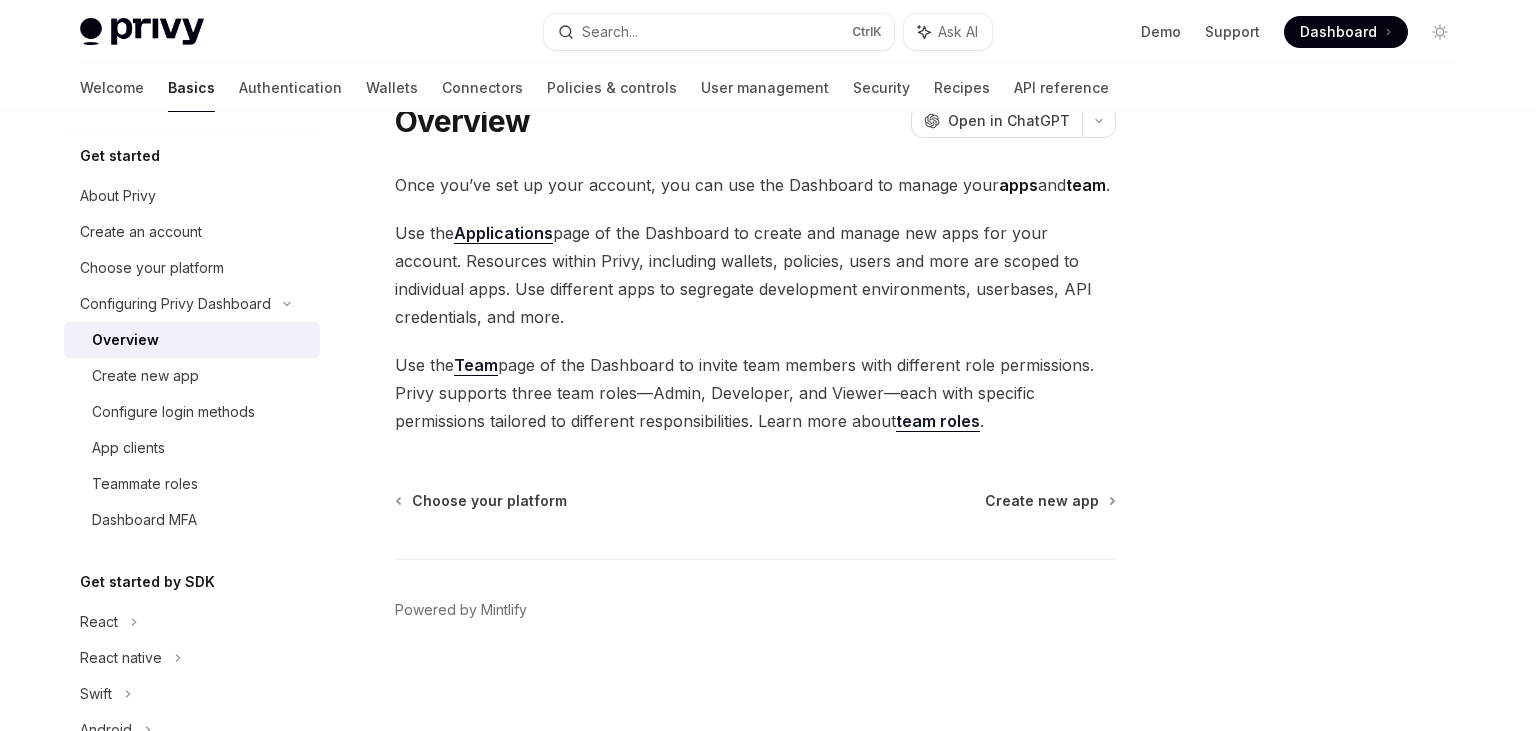 click on "Create new app" at bounding box center (1042, 501) 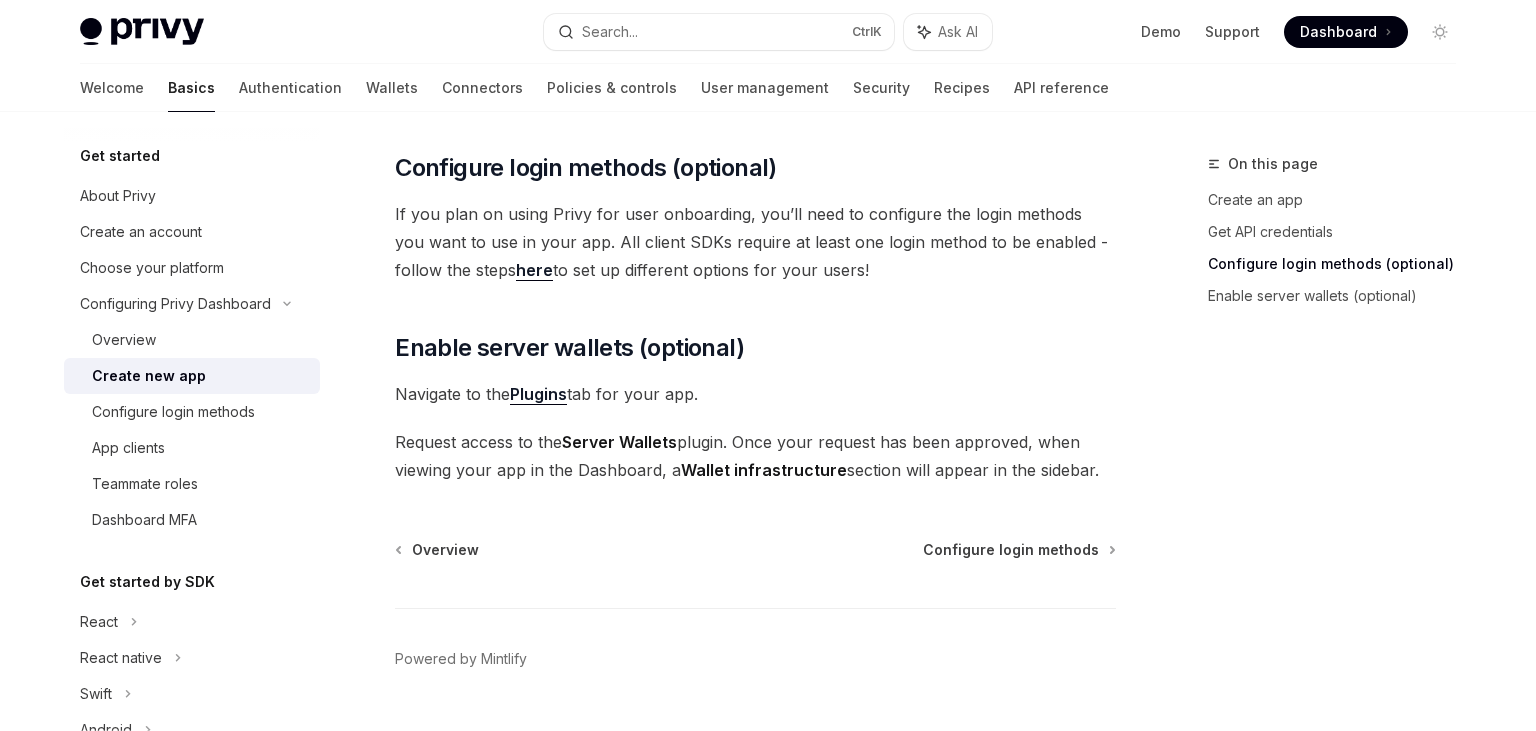 scroll, scrollTop: 829, scrollLeft: 0, axis: vertical 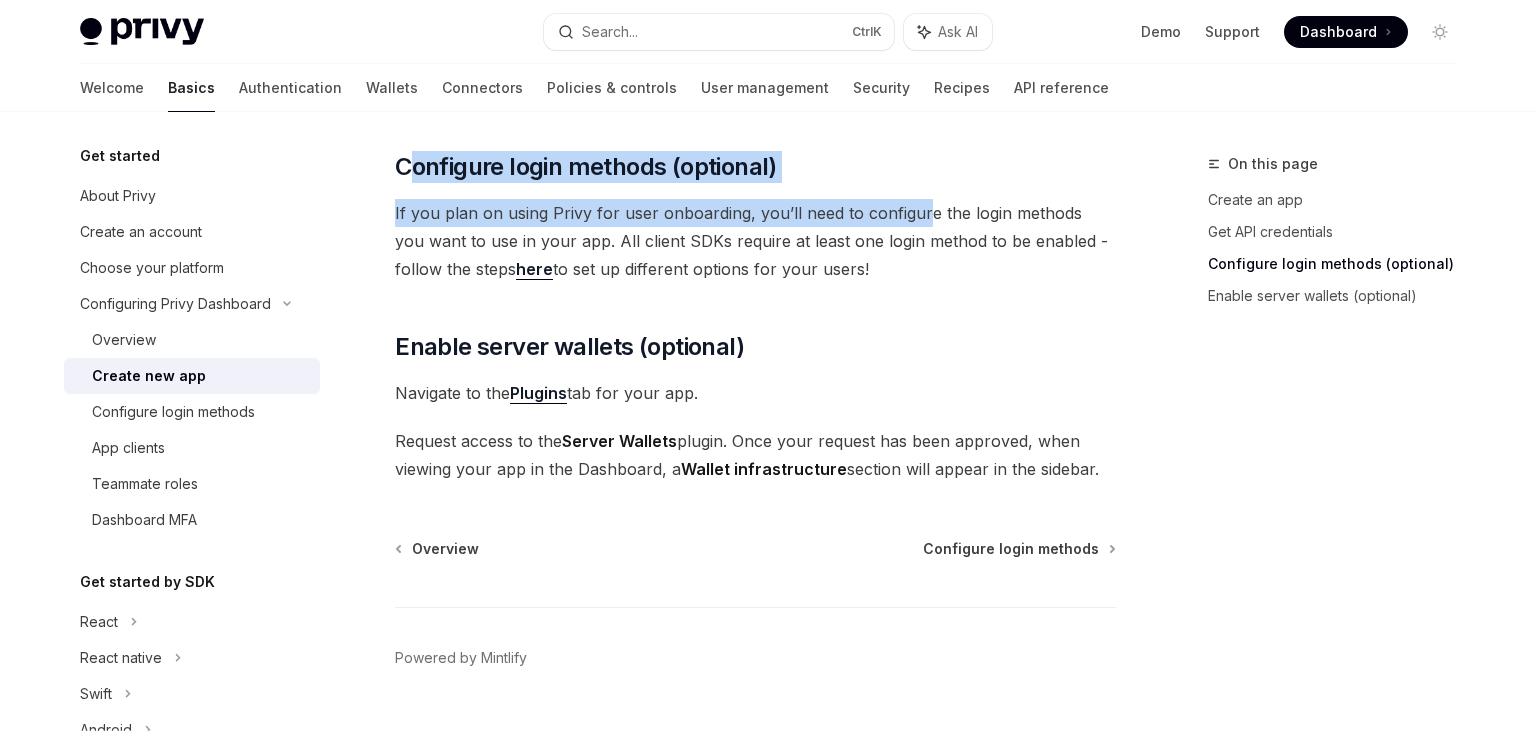 drag, startPoint x: 411, startPoint y: 179, endPoint x: 918, endPoint y: 216, distance: 508.3483 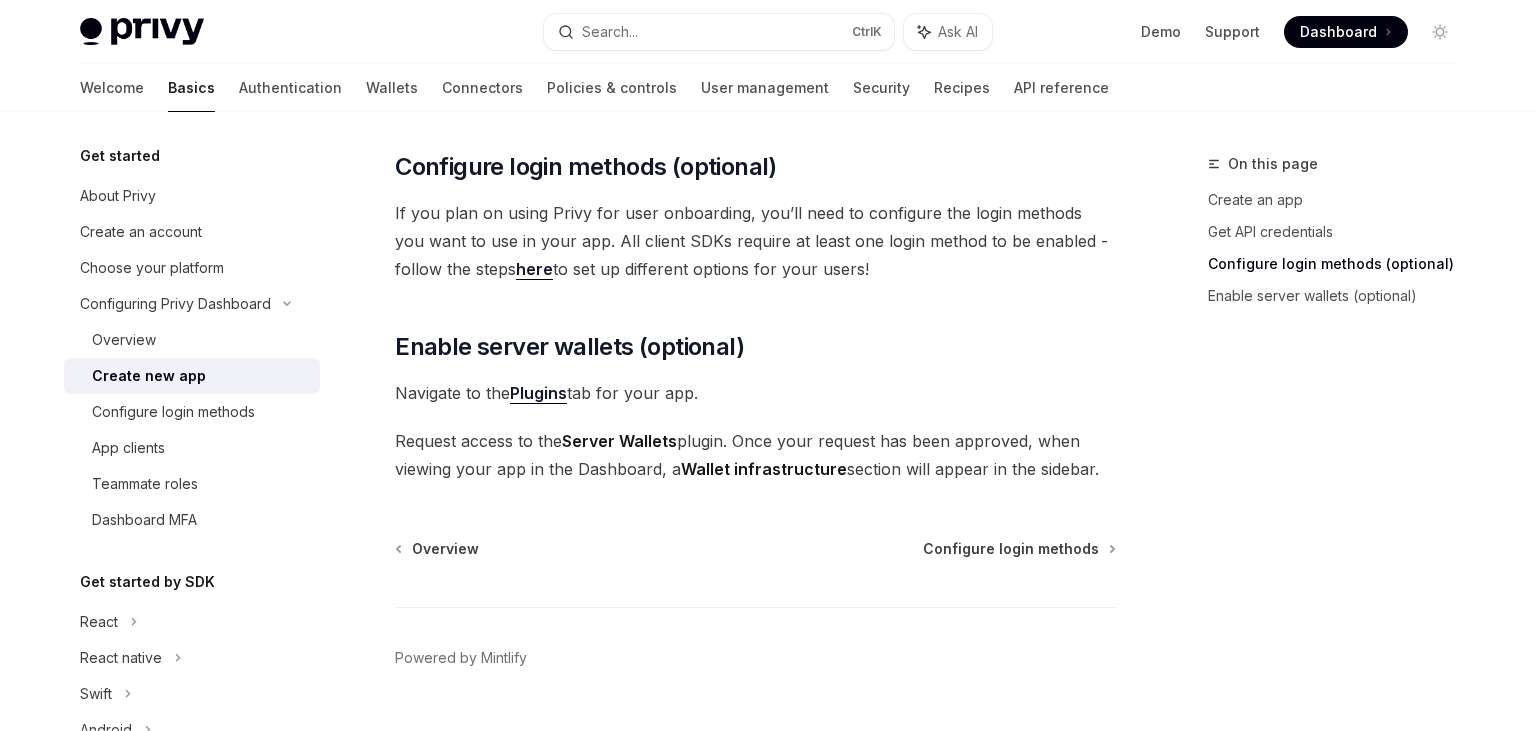 scroll, scrollTop: 876, scrollLeft: 0, axis: vertical 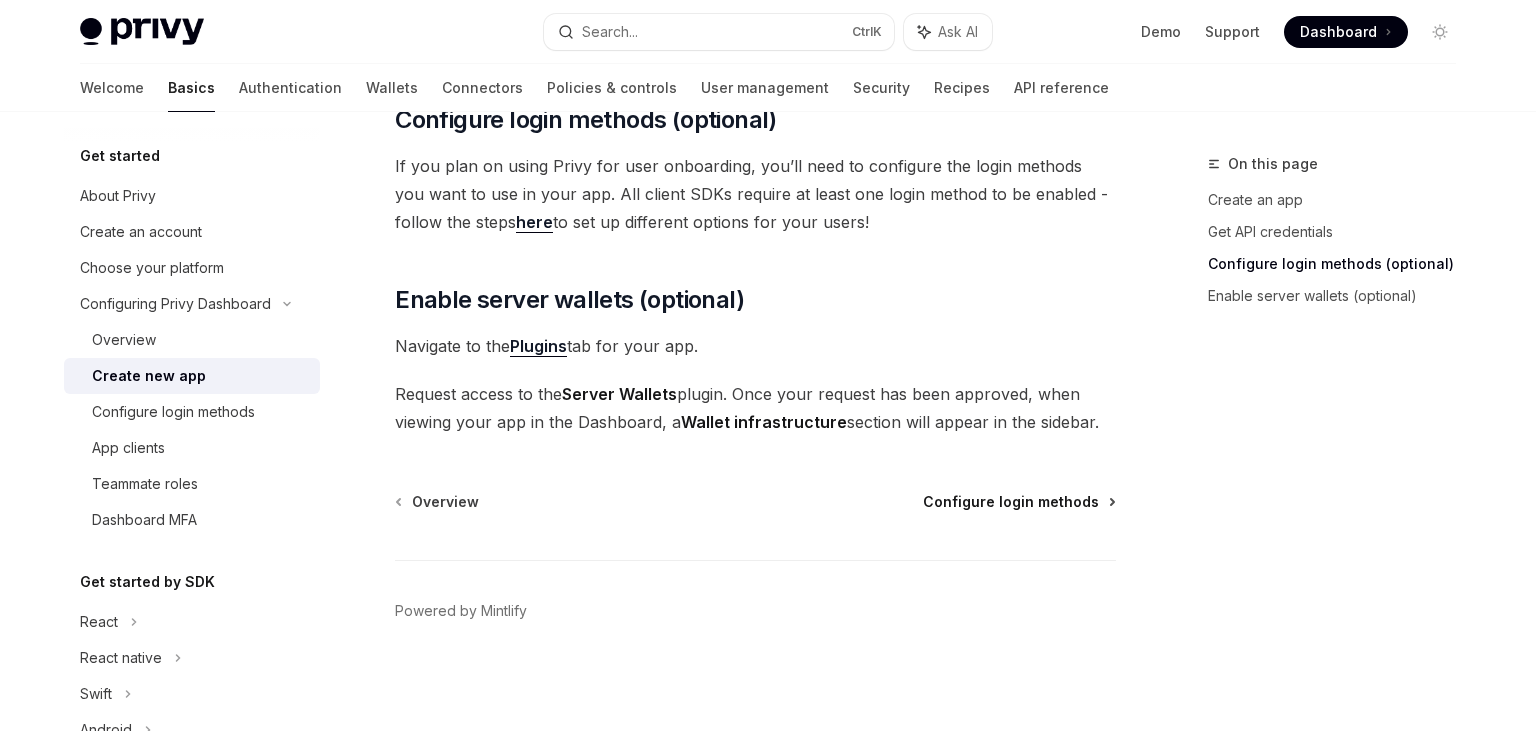 click on "Configure login methods" at bounding box center [1011, 502] 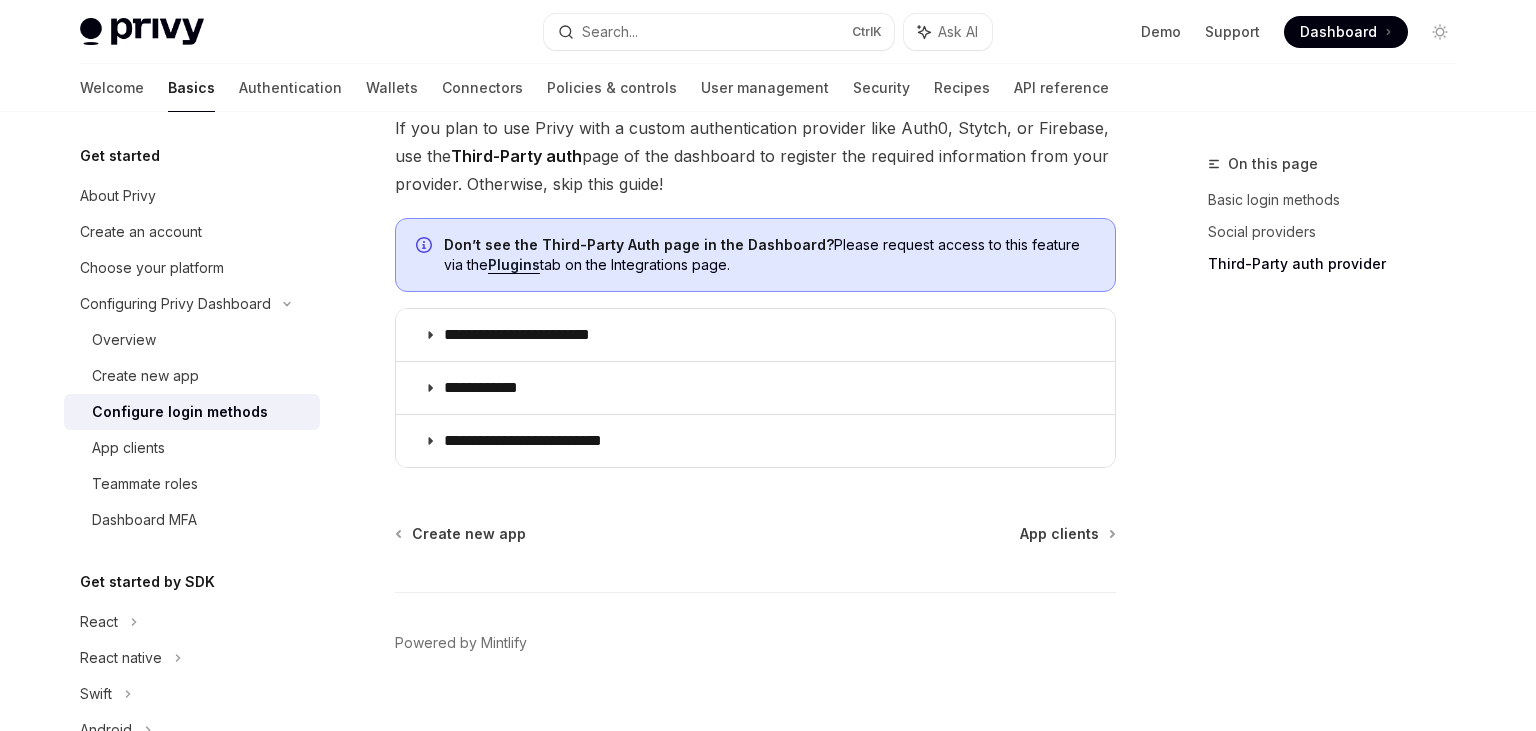 scroll, scrollTop: 1182, scrollLeft: 0, axis: vertical 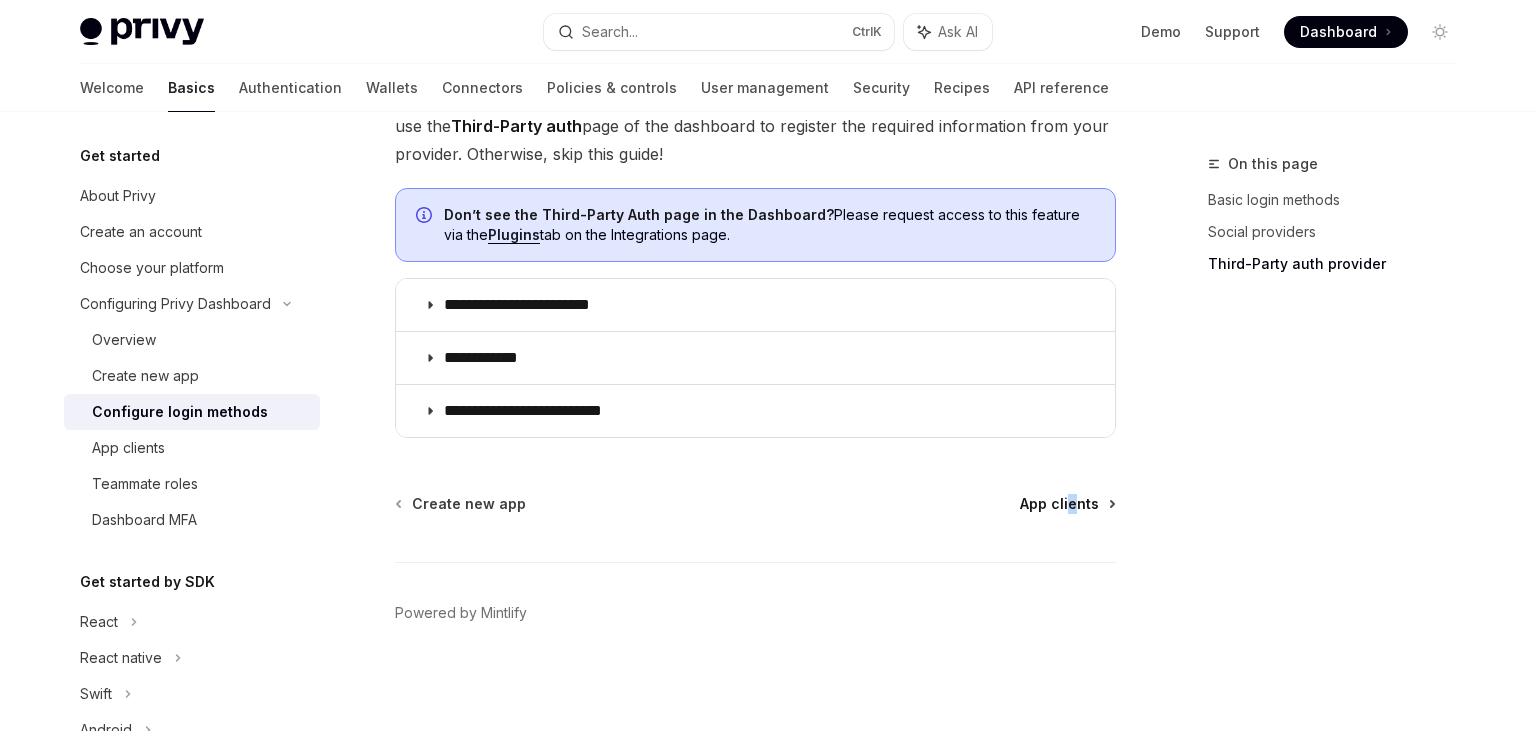click on "Create new app App clients Powered by Mintlify" at bounding box center (755, 614) 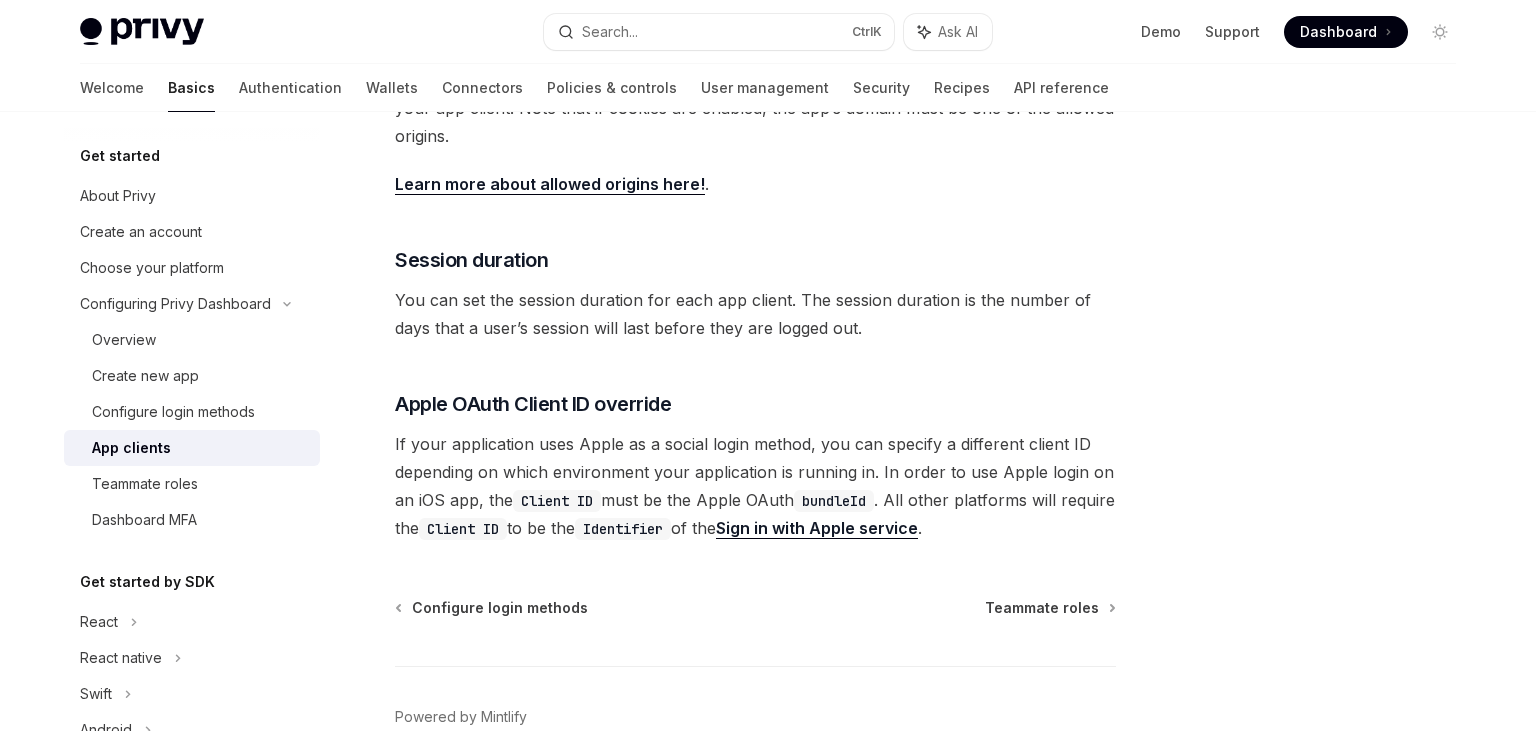 scroll, scrollTop: 867, scrollLeft: 0, axis: vertical 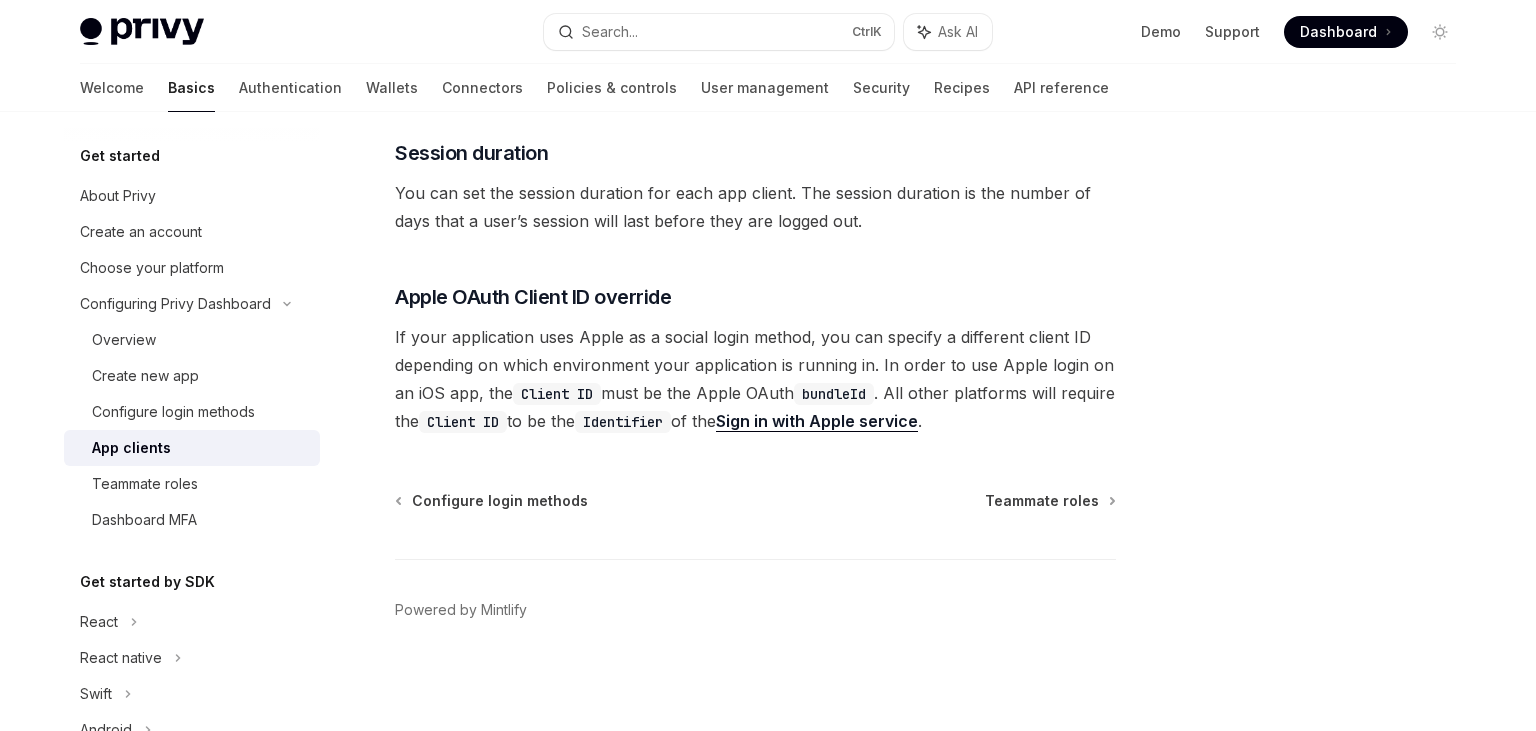 click on "Configure login methods Teammate roles Powered by Mintlify" at bounding box center [755, 611] 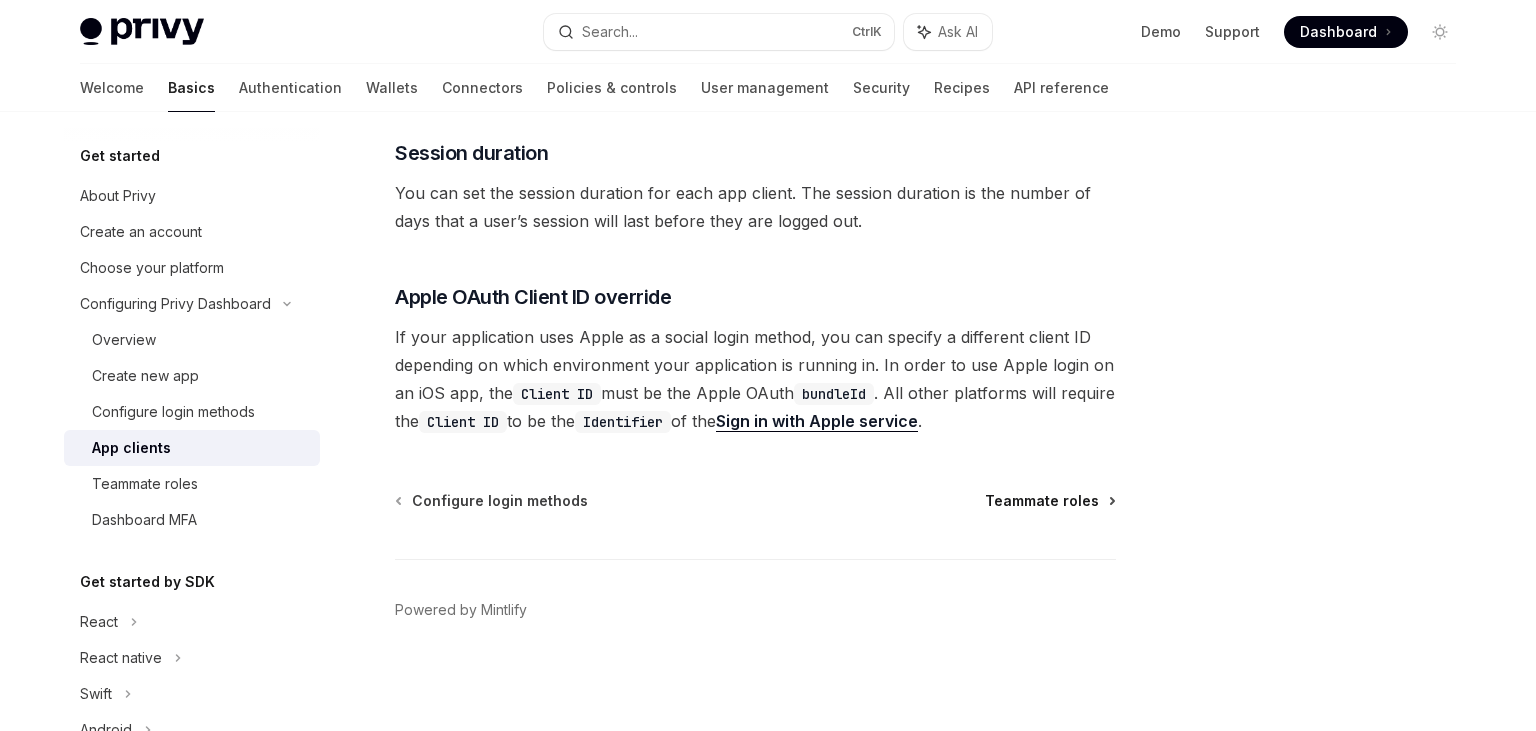 click on "Teammate roles" at bounding box center [1042, 501] 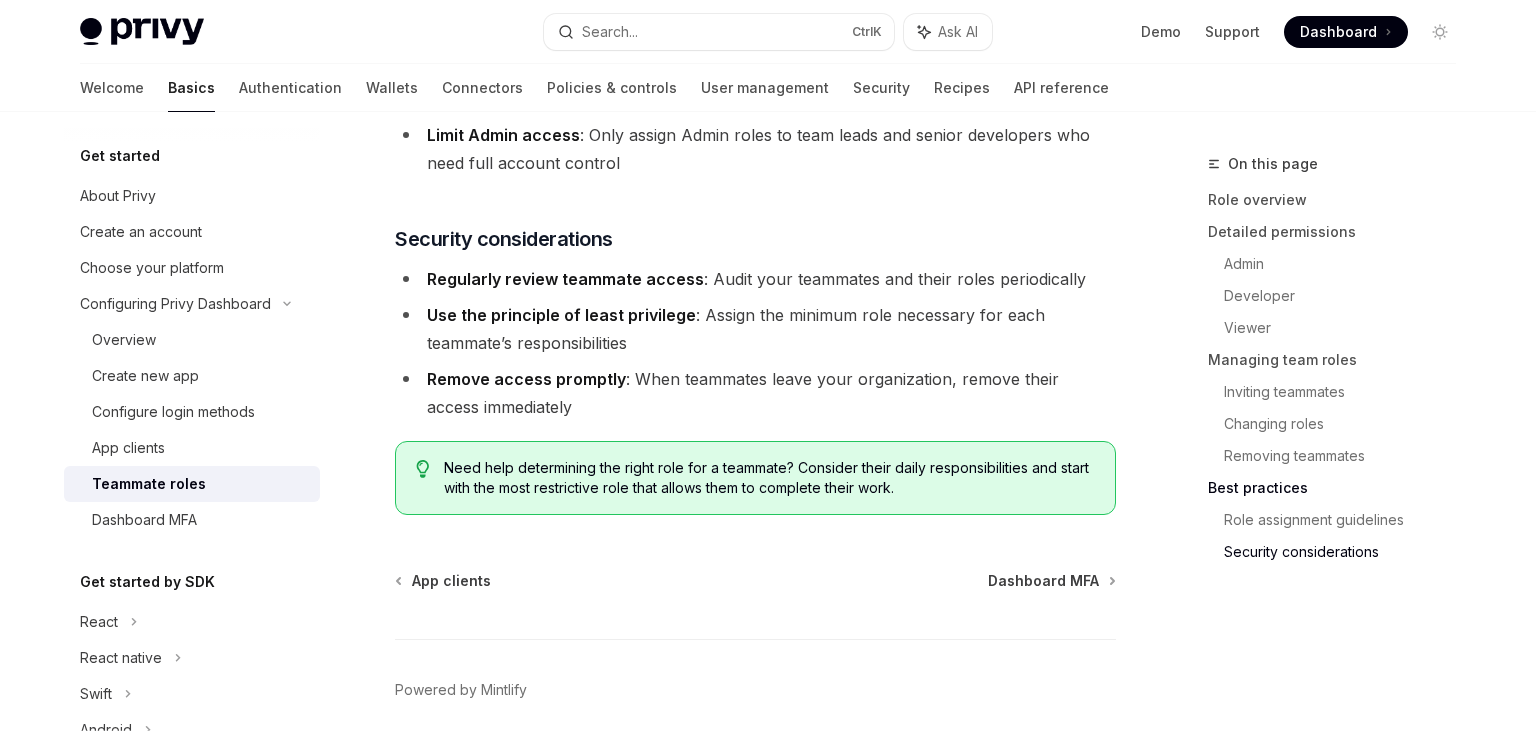 scroll, scrollTop: 3676, scrollLeft: 0, axis: vertical 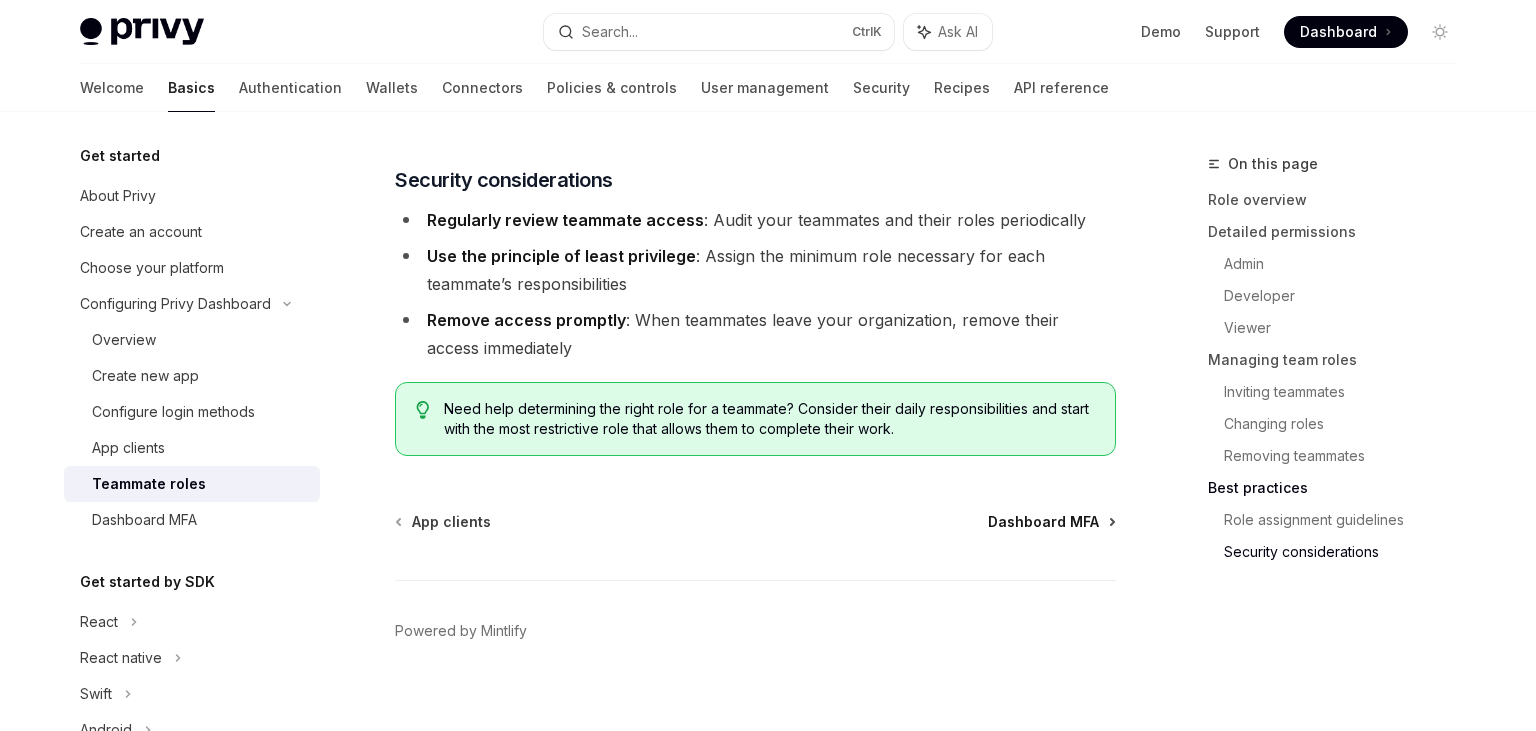 click on "Dashboard MFA" at bounding box center (1043, 522) 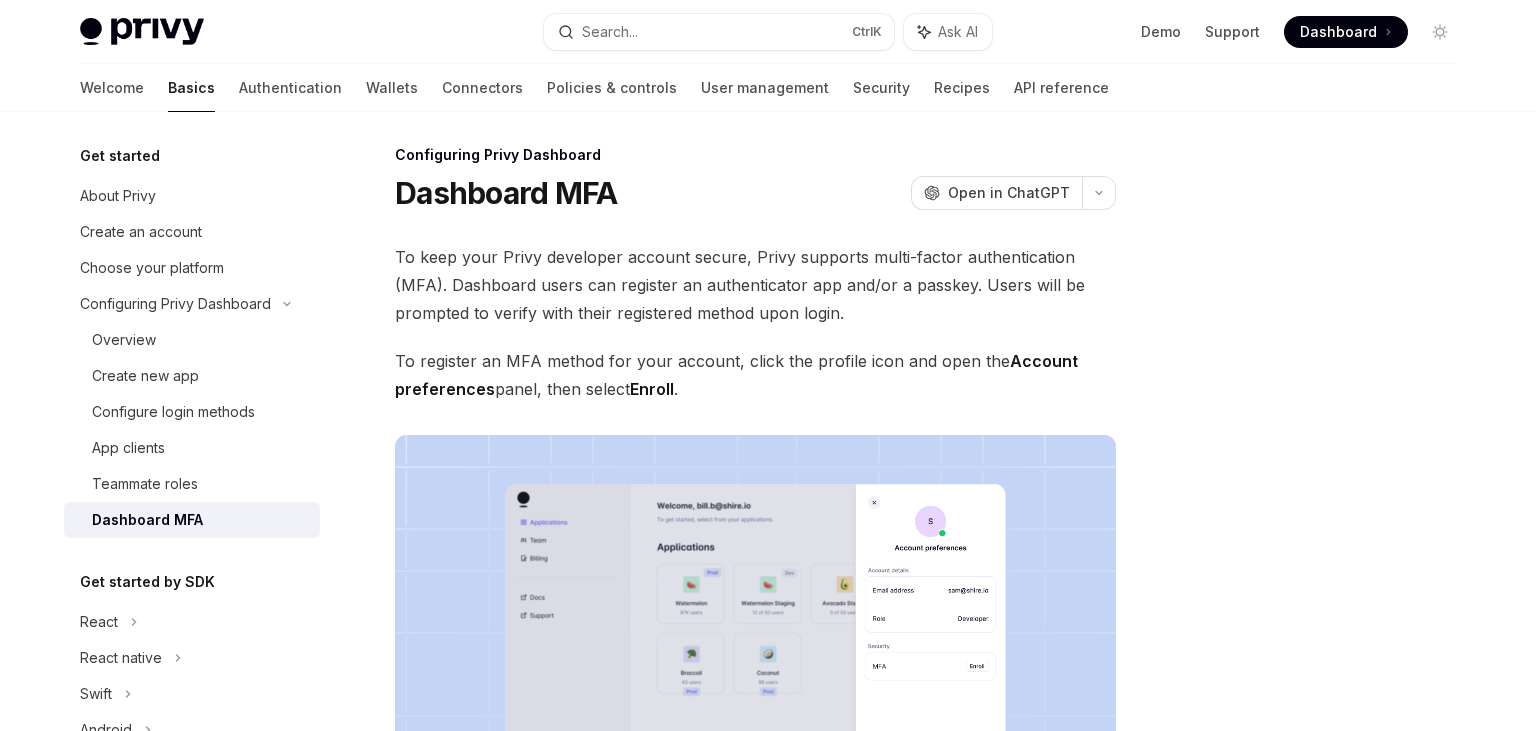 click on "Installation" at bounding box center (1059, 1016) 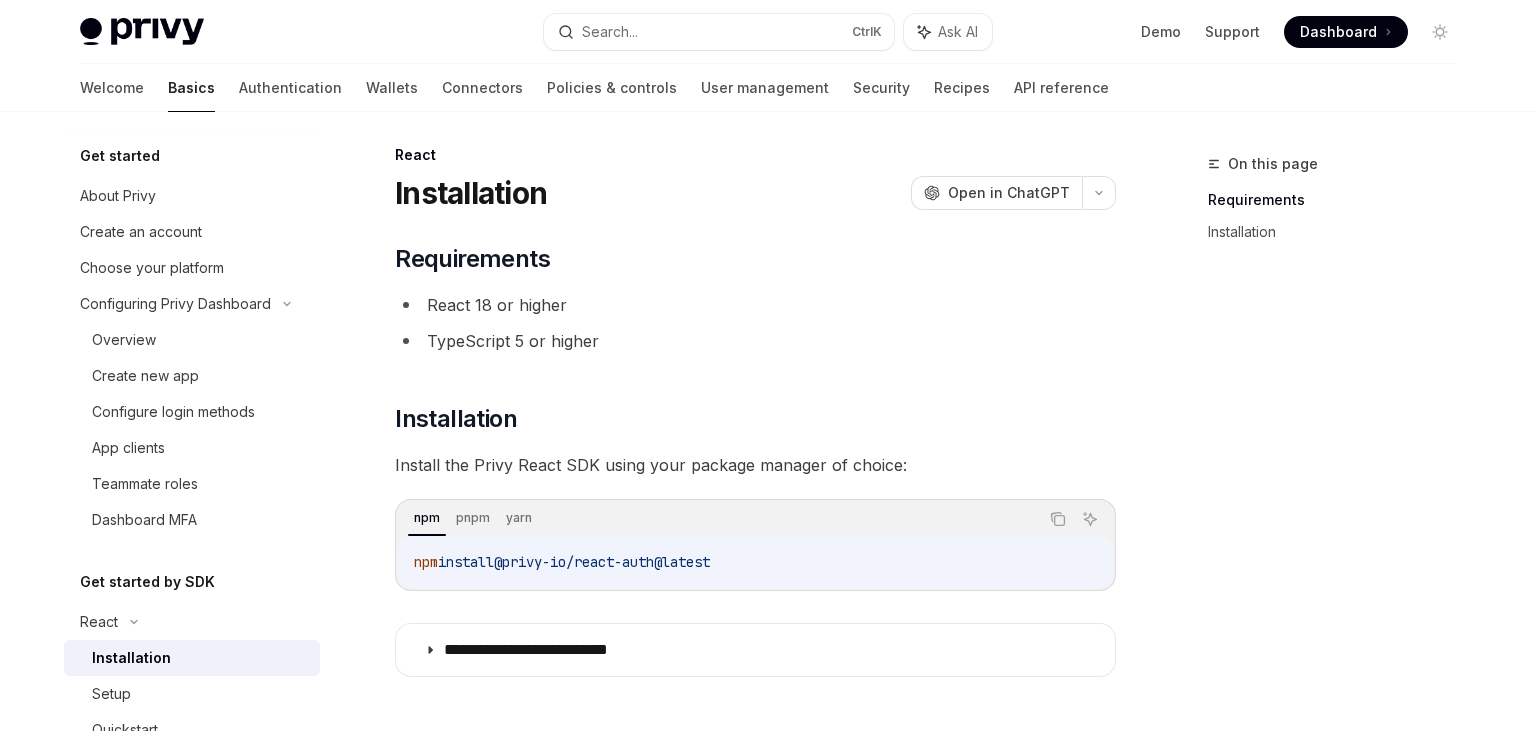 scroll, scrollTop: 251, scrollLeft: 0, axis: vertical 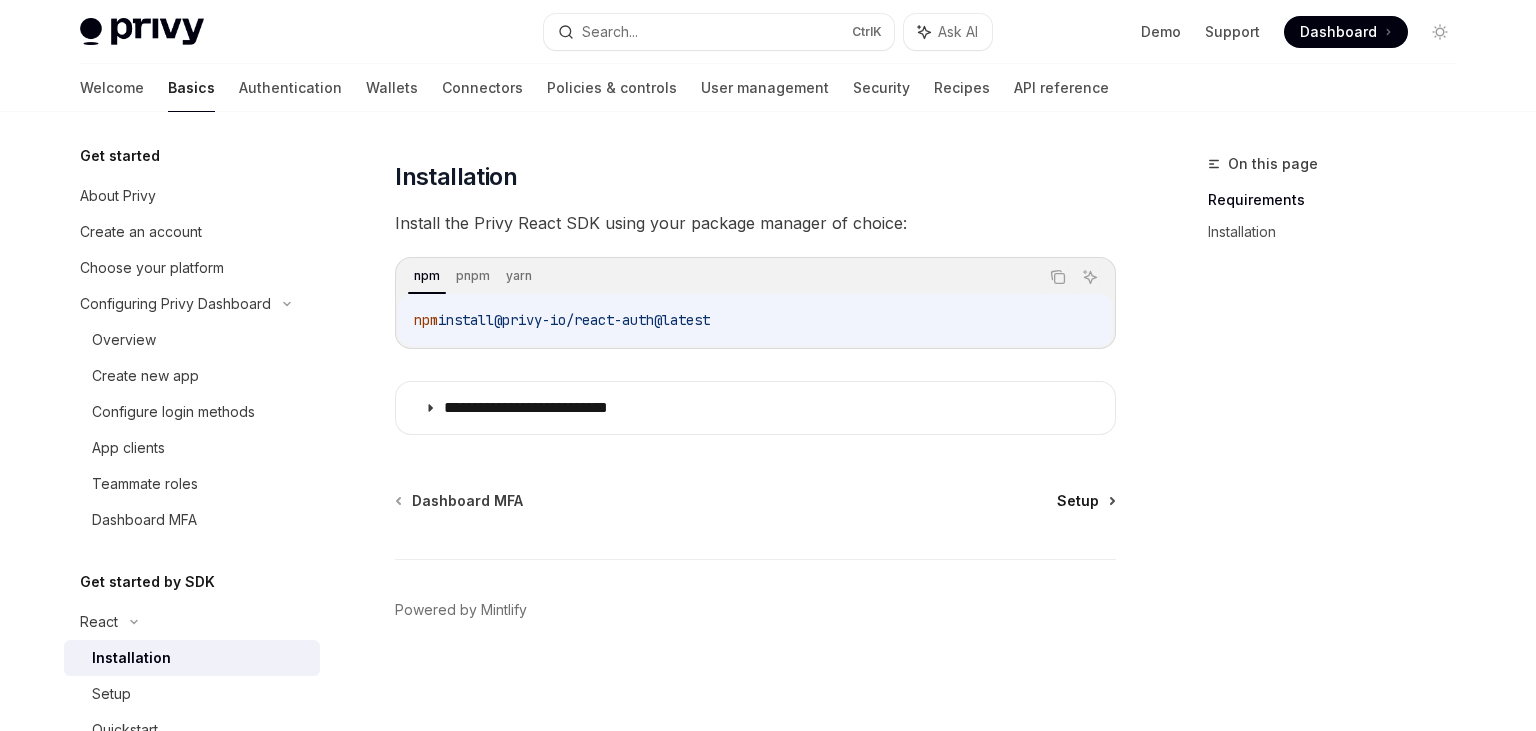 click on "Setup" at bounding box center (1078, 501) 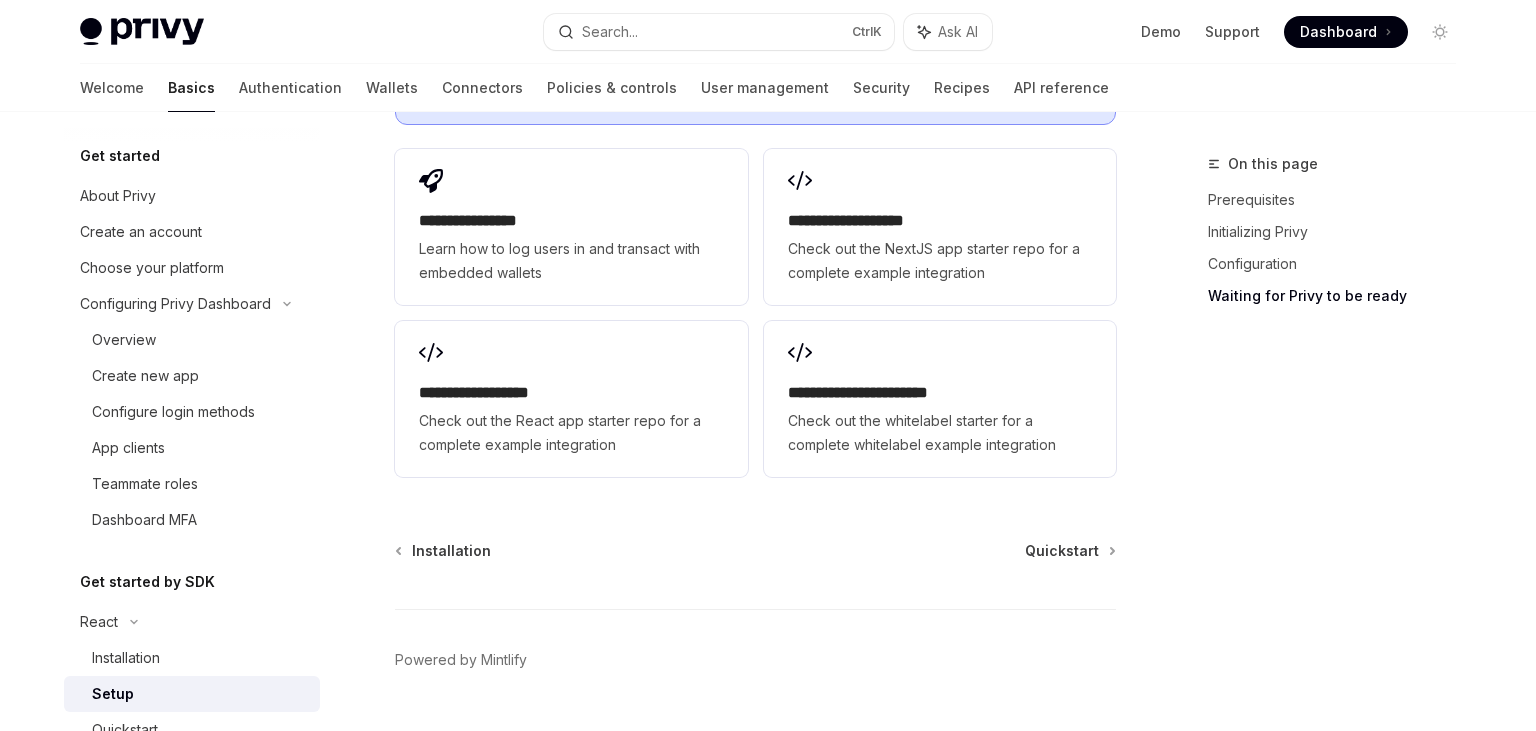 scroll, scrollTop: 2707, scrollLeft: 0, axis: vertical 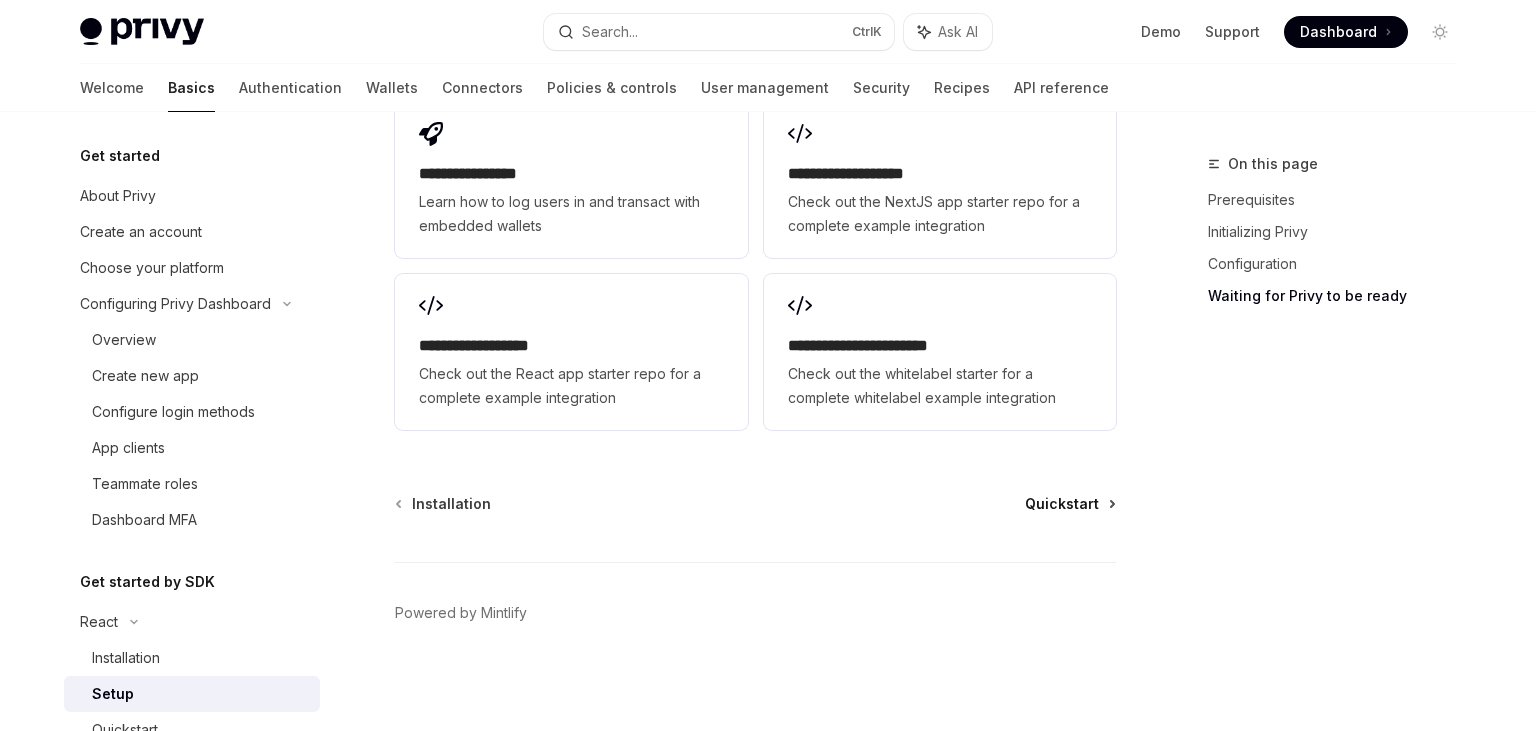 click on "Quickstart" at bounding box center (1062, 504) 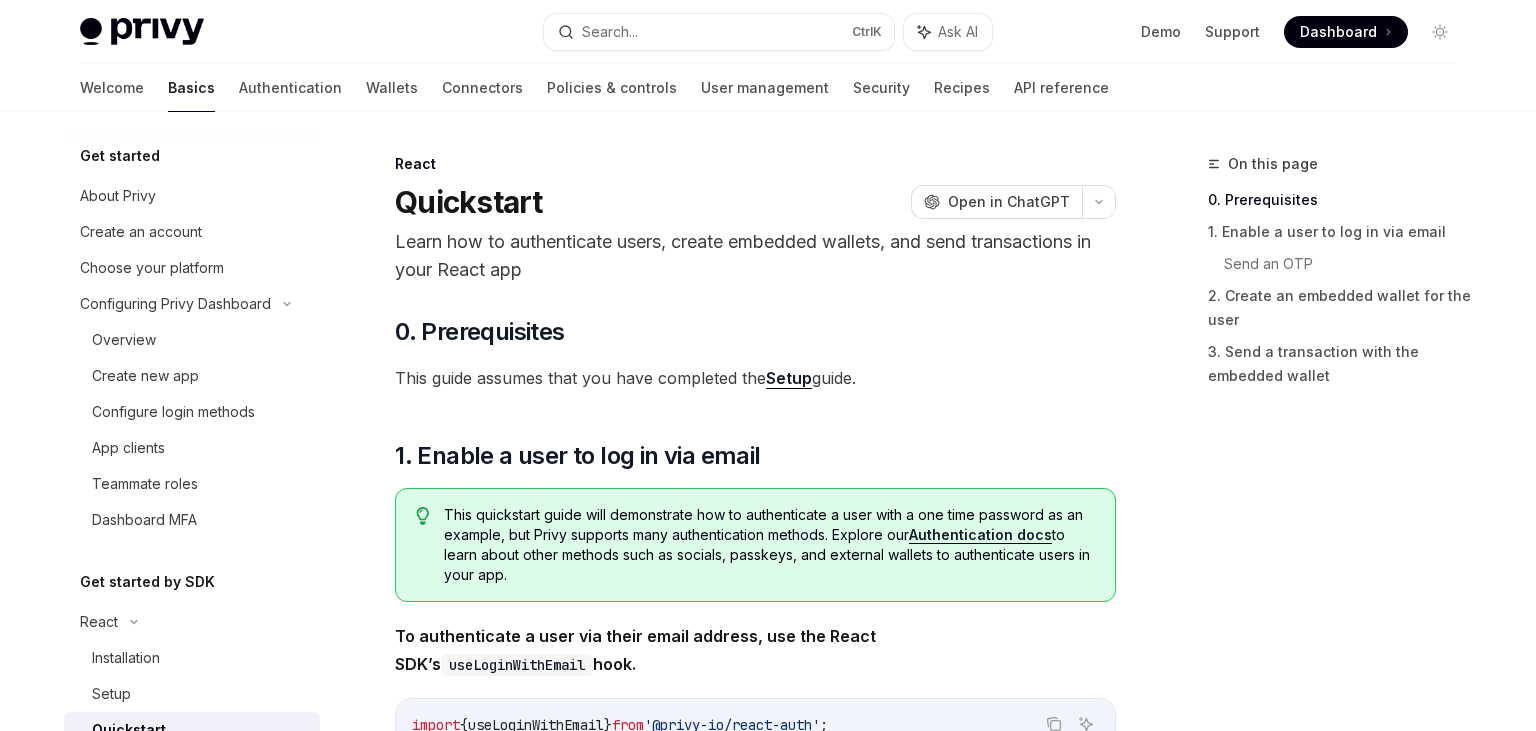 scroll, scrollTop: 308, scrollLeft: 0, axis: vertical 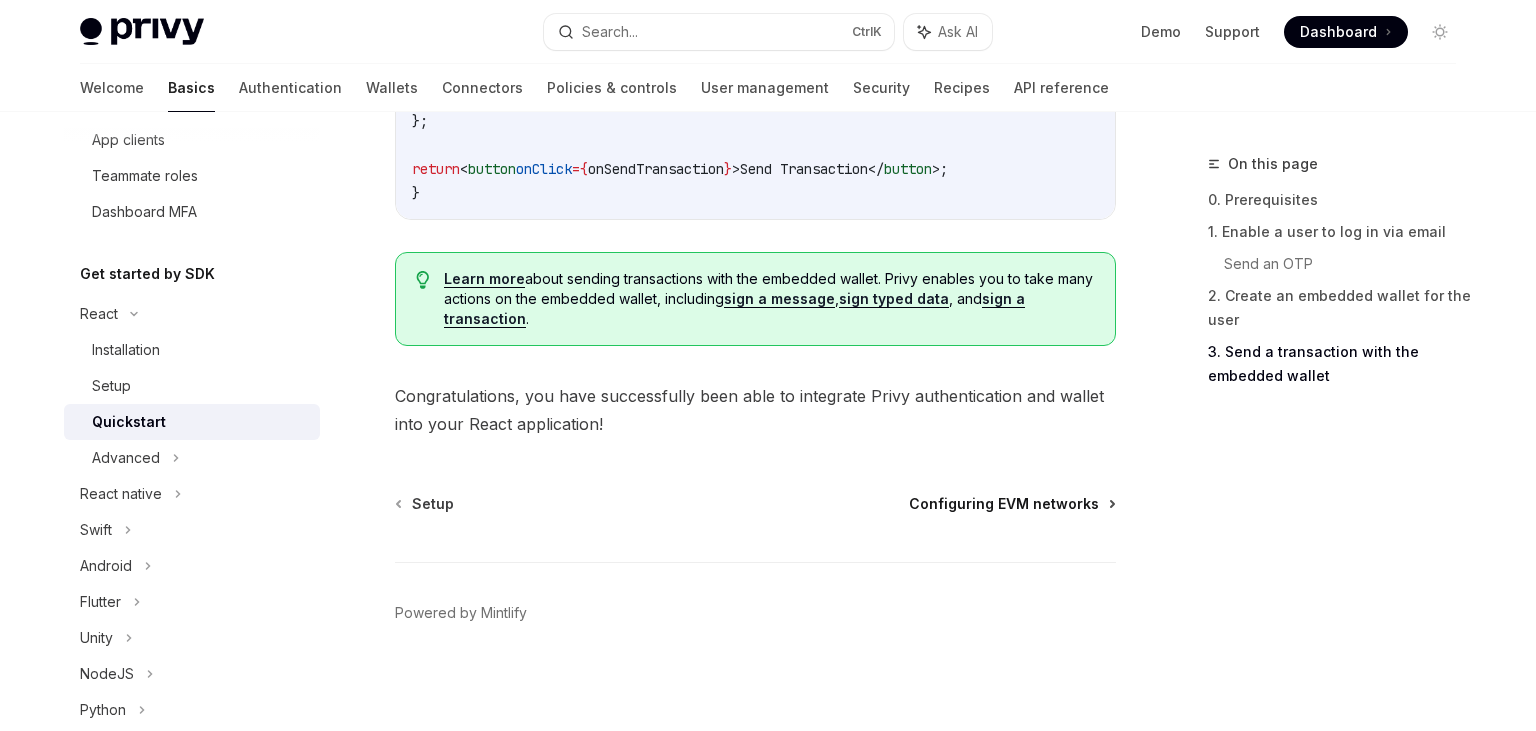click on "Configuring EVM networks" at bounding box center [1004, 504] 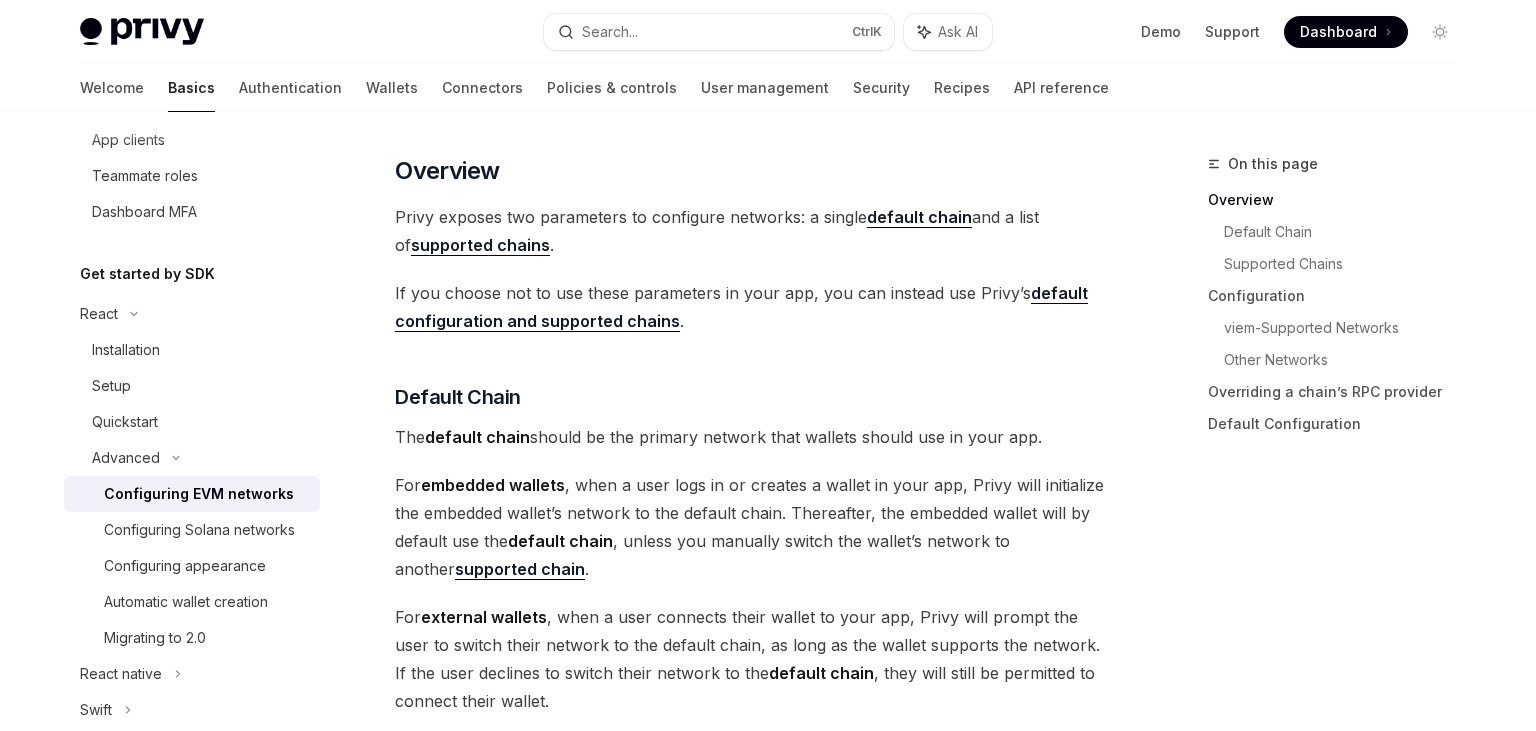 scroll, scrollTop: 451, scrollLeft: 0, axis: vertical 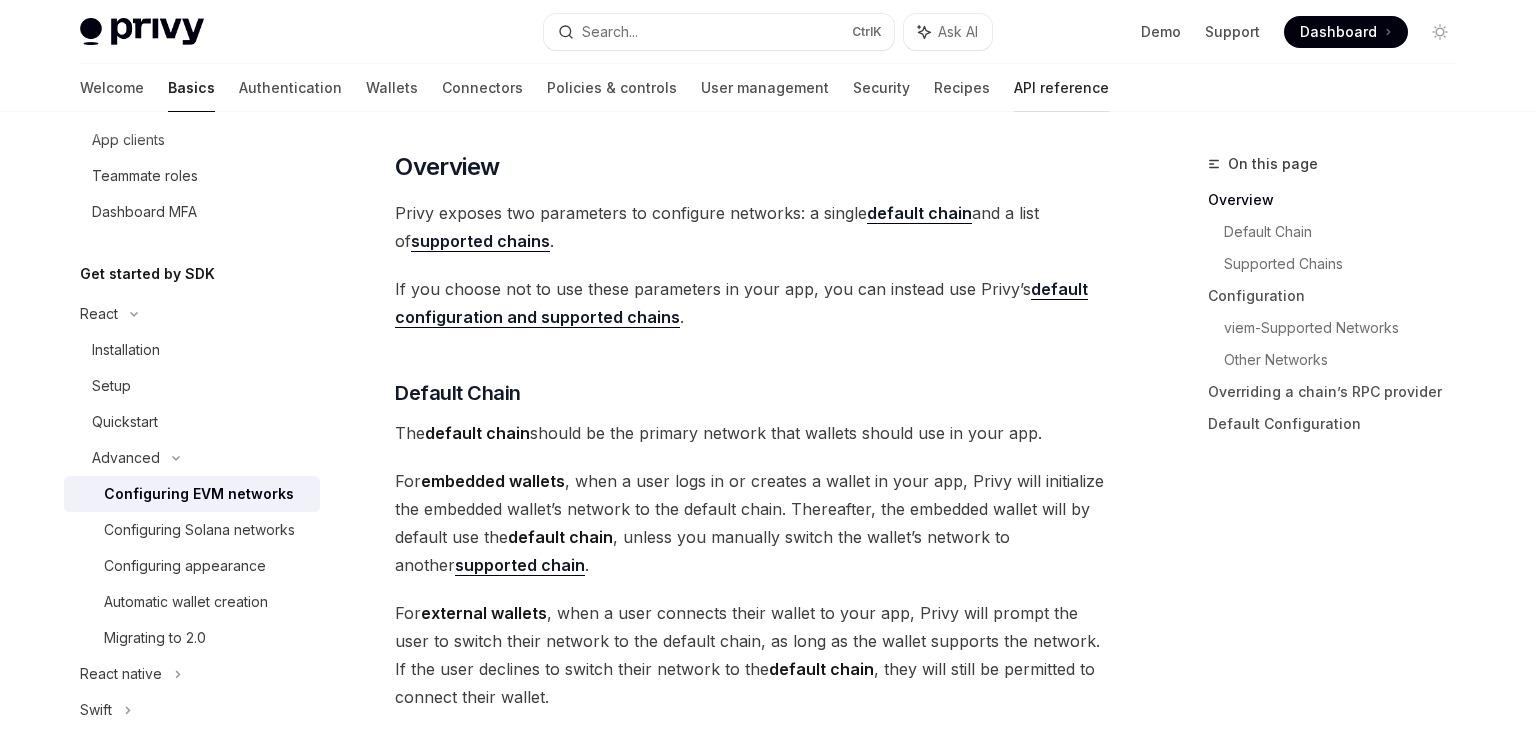 click on "API reference" at bounding box center [1061, 88] 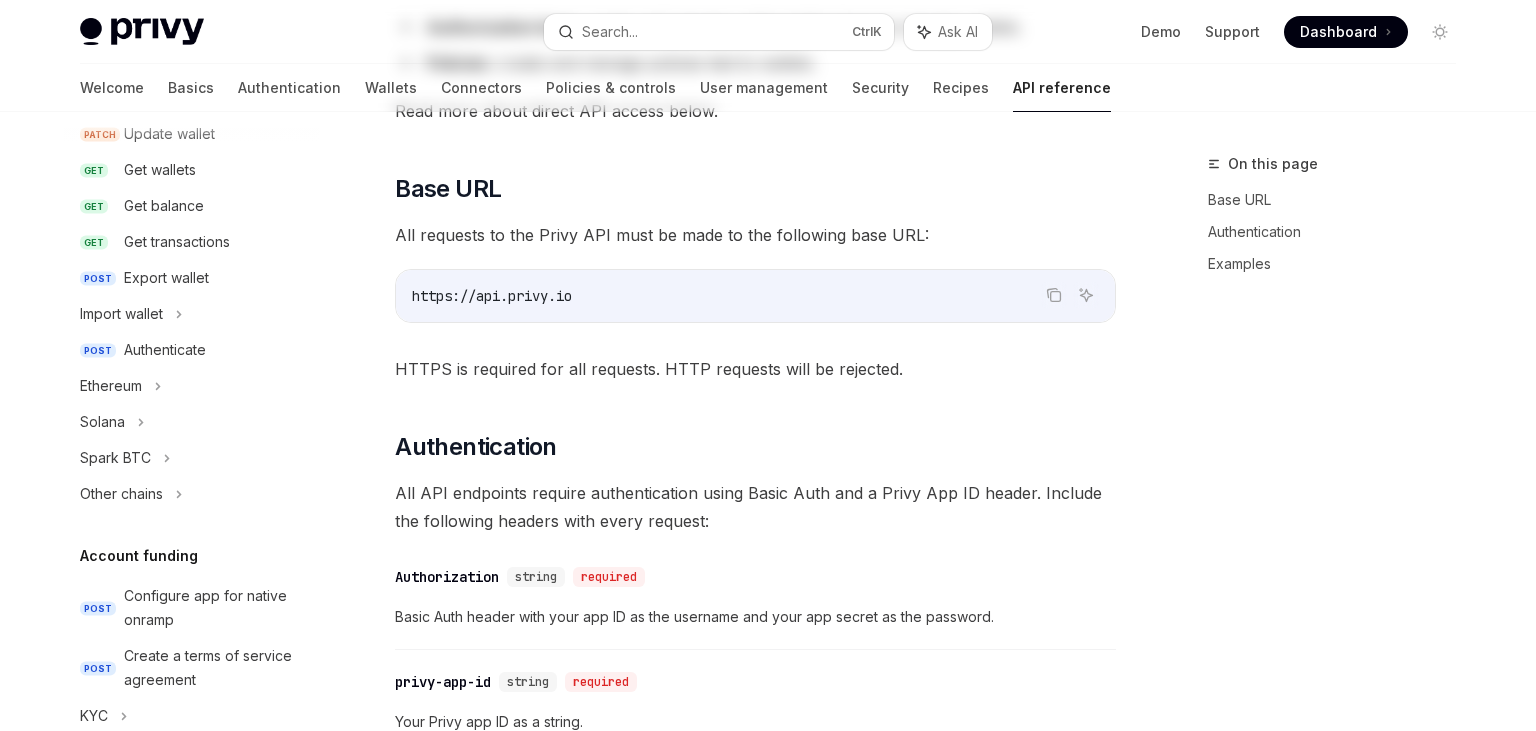 scroll, scrollTop: 0, scrollLeft: 0, axis: both 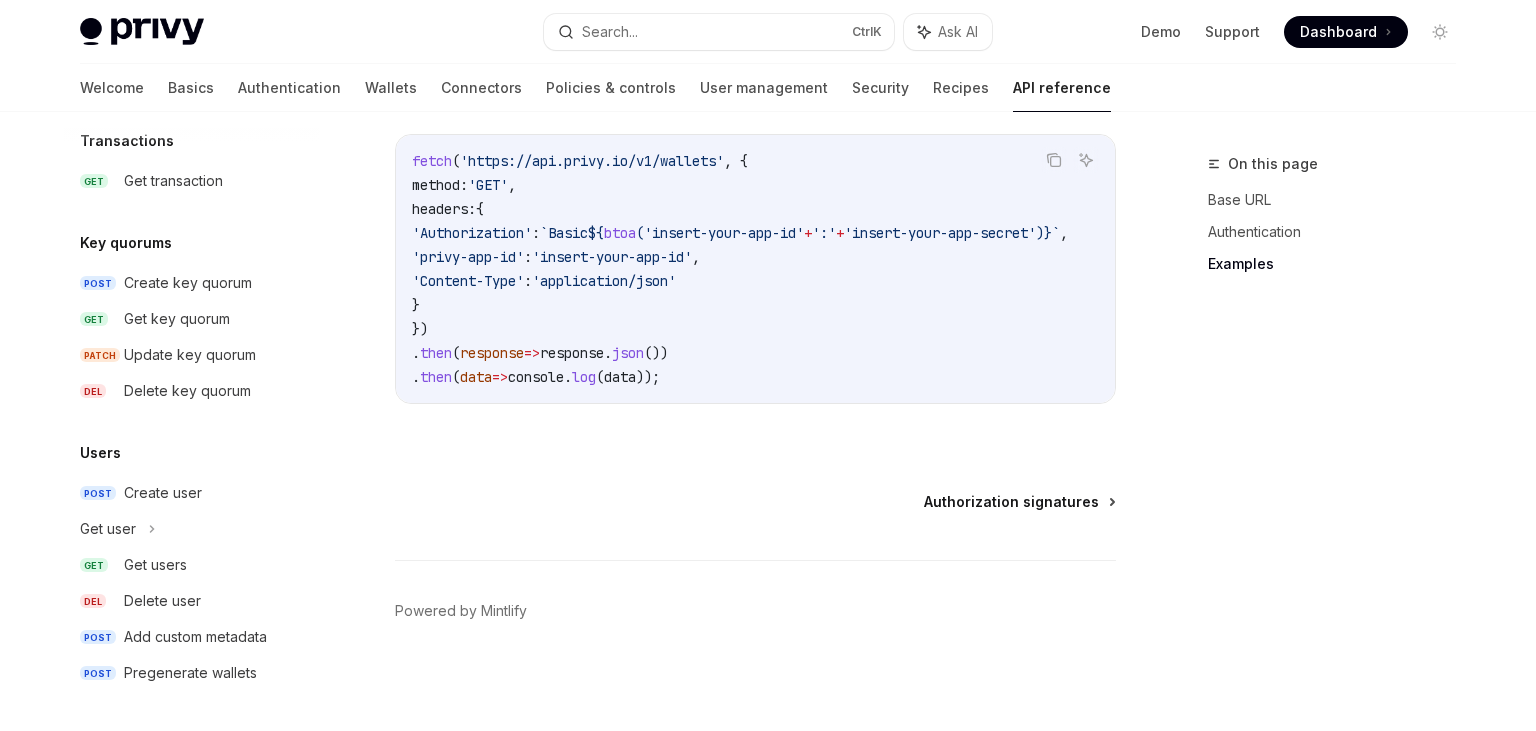 click on "Authorization signatures" at bounding box center (1011, 502) 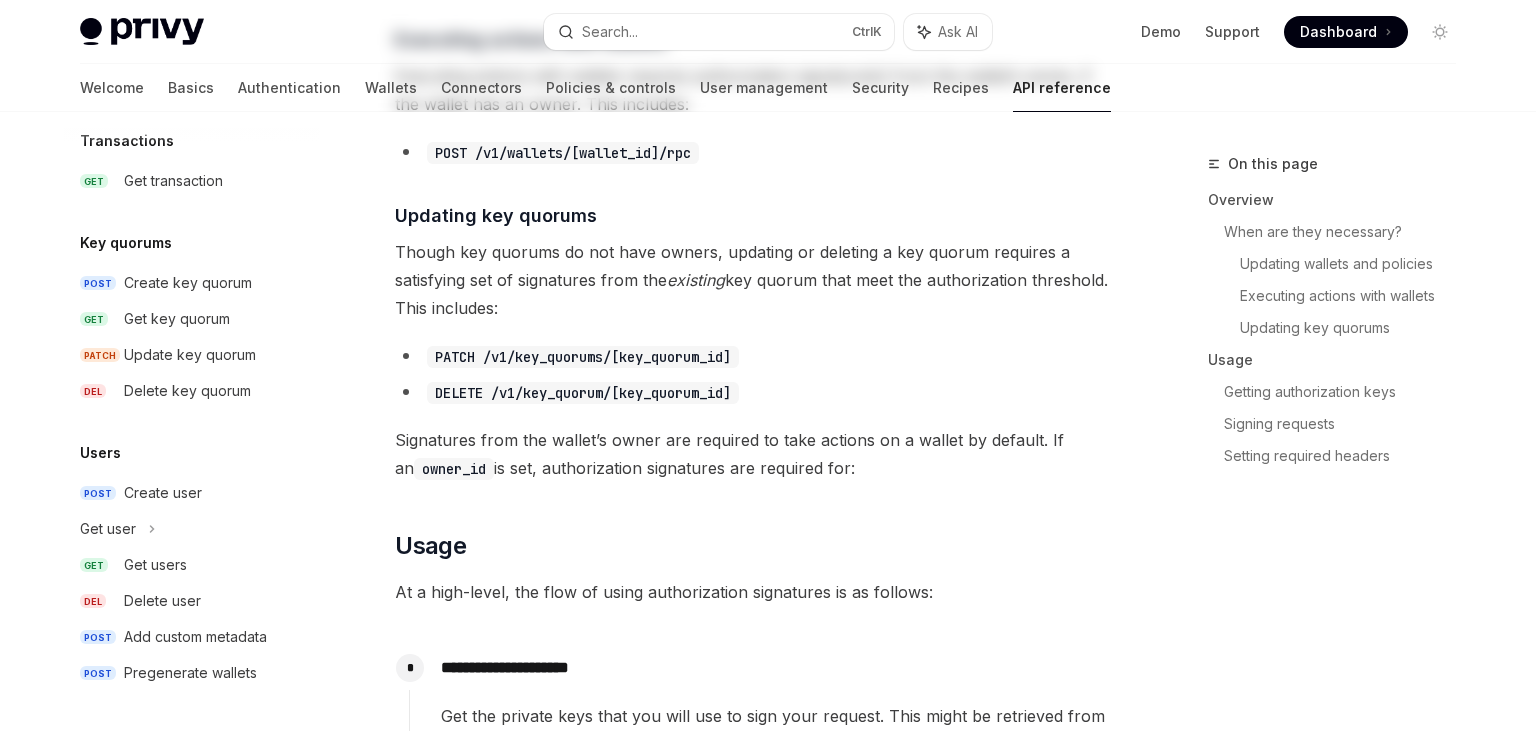 scroll, scrollTop: 0, scrollLeft: 0, axis: both 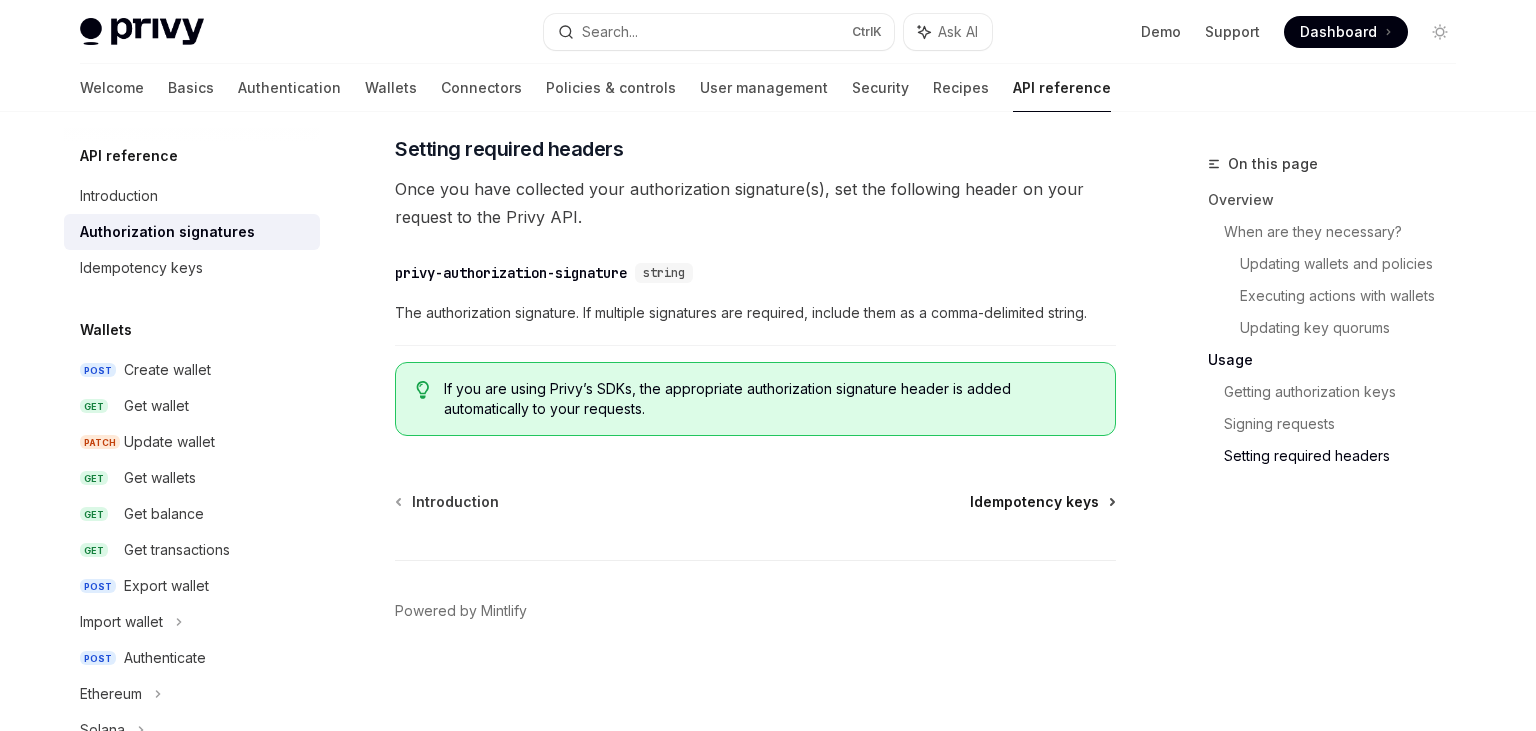 click on "Idempotency keys" at bounding box center (1034, 502) 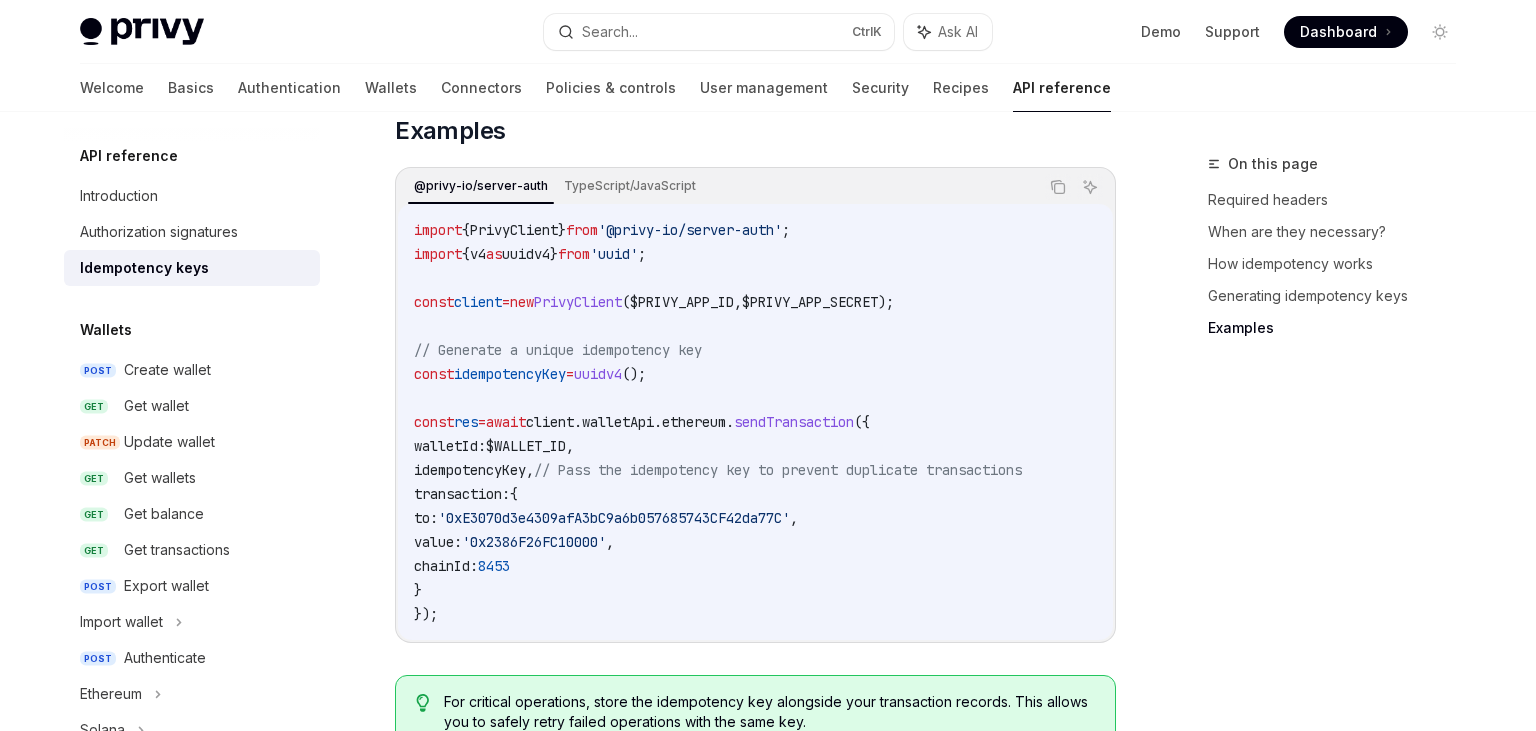 scroll, scrollTop: 2247, scrollLeft: 0, axis: vertical 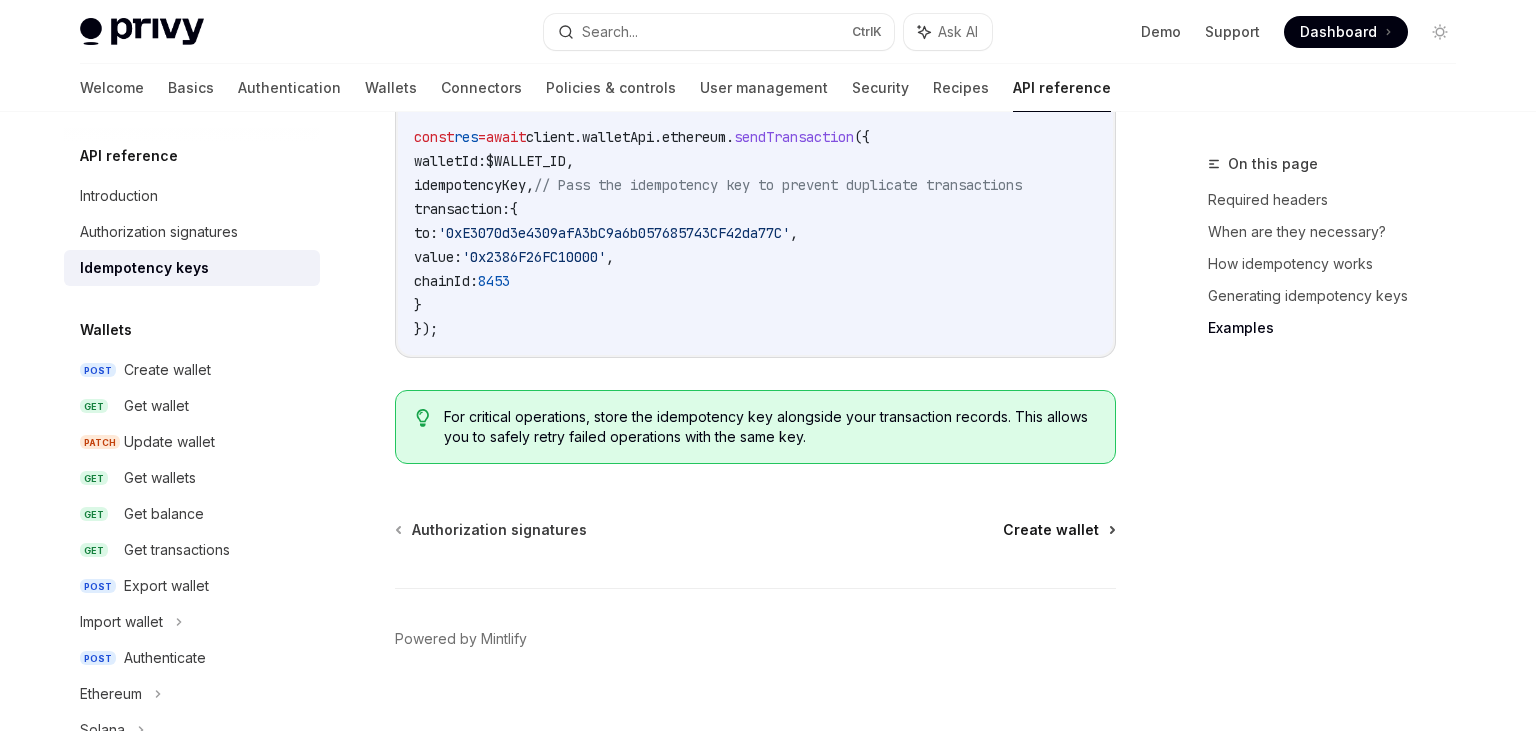 click on "Create wallet" at bounding box center [1051, 530] 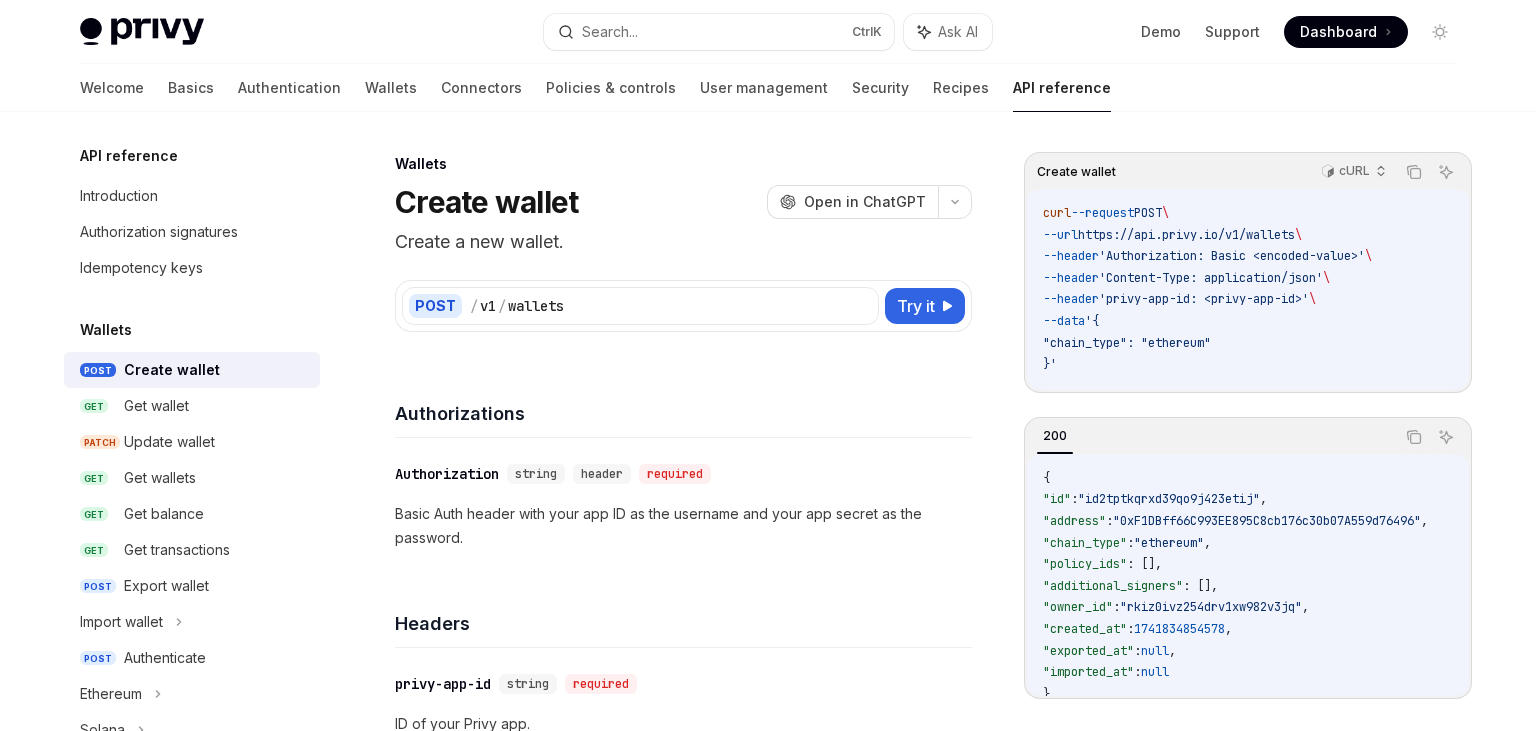 scroll, scrollTop: 8, scrollLeft: 0, axis: vertical 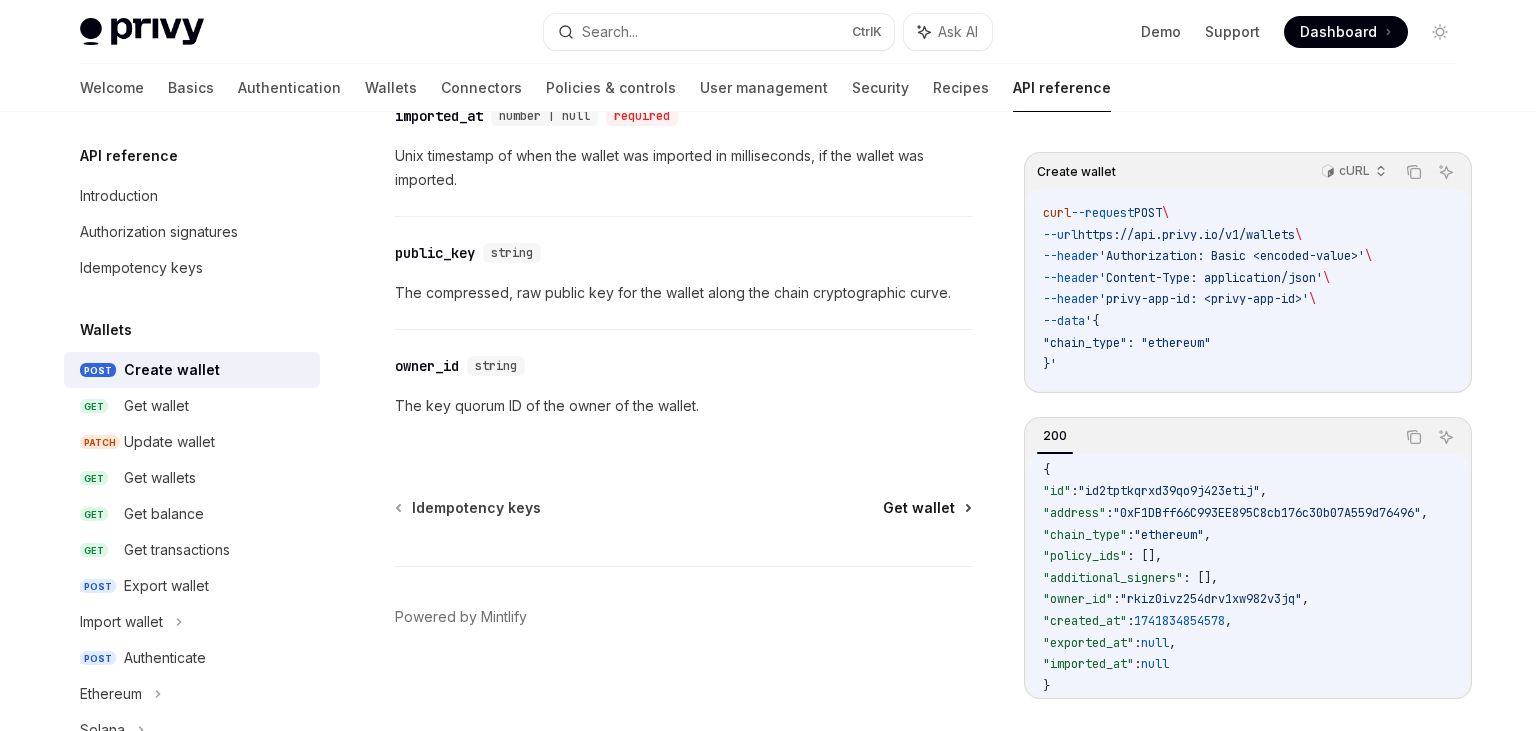 click on "Get wallet" at bounding box center [919, 508] 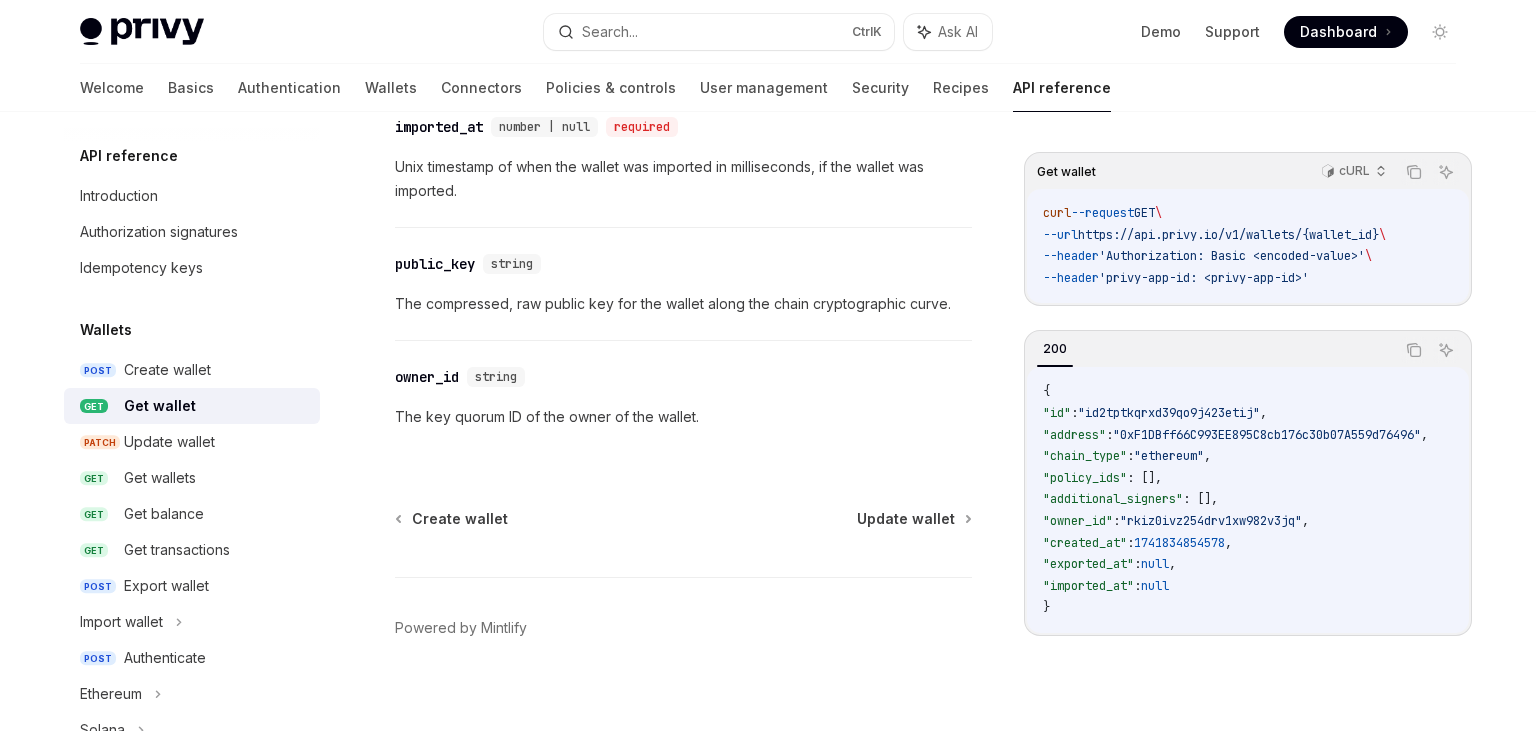 scroll, scrollTop: 1962, scrollLeft: 0, axis: vertical 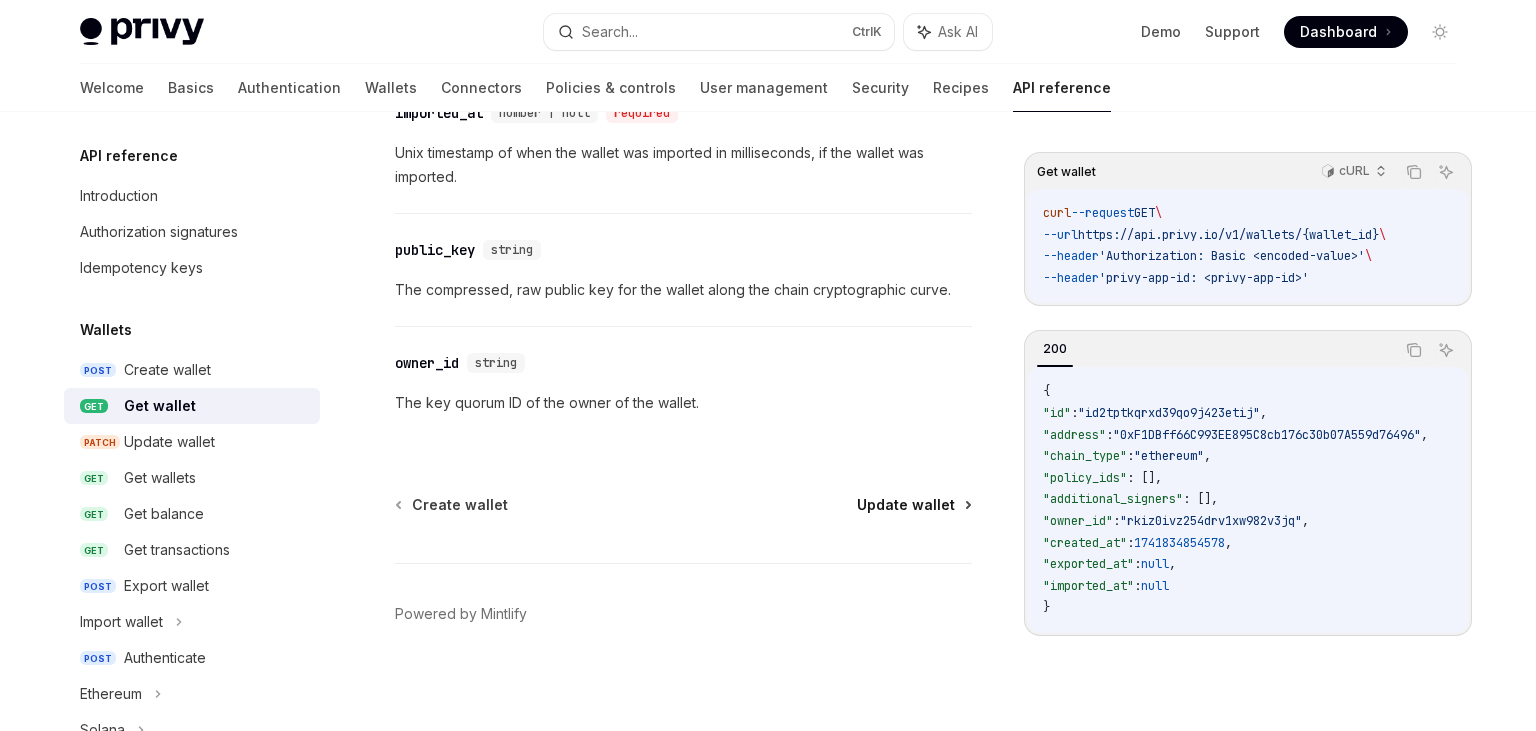 click on "Update wallet" at bounding box center [906, 505] 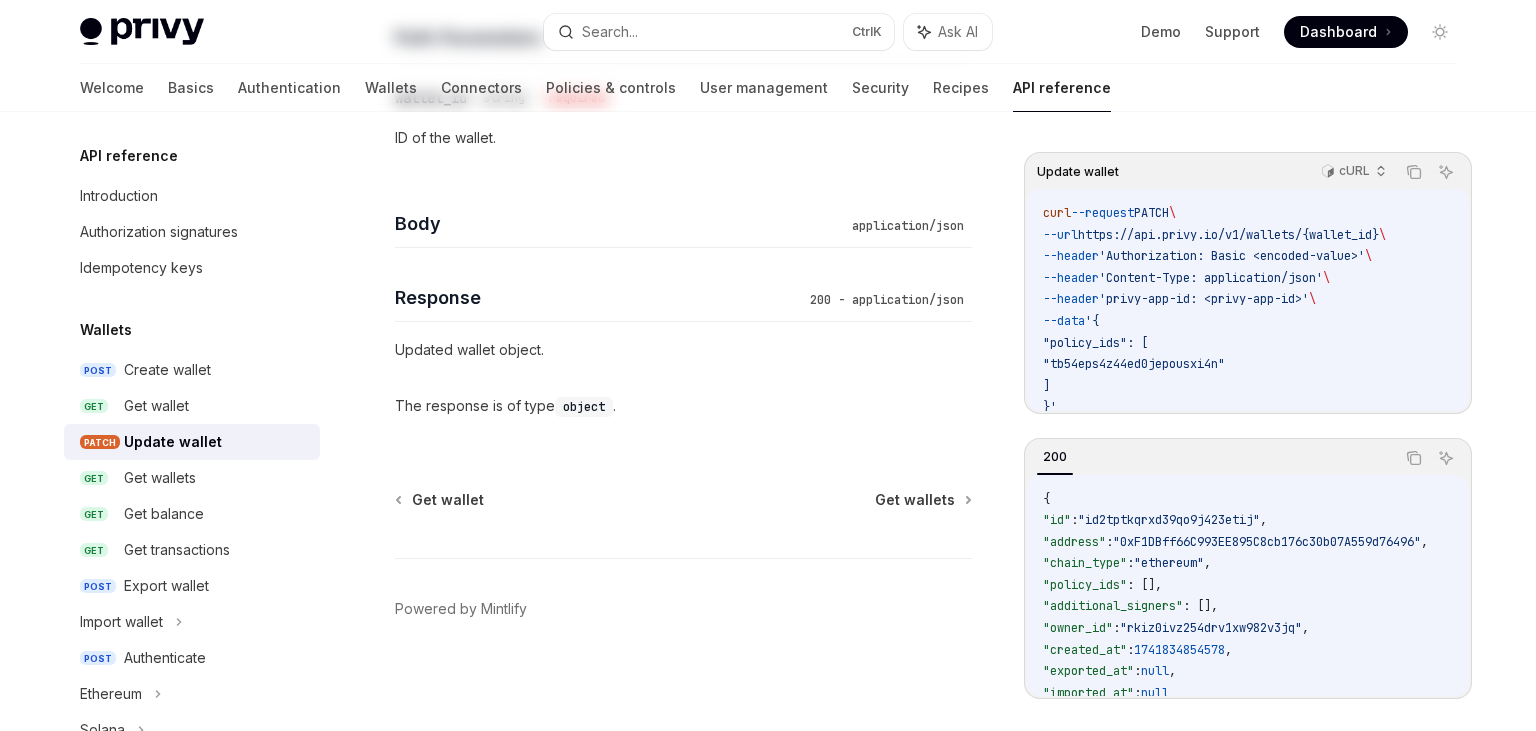 scroll, scrollTop: 0, scrollLeft: 0, axis: both 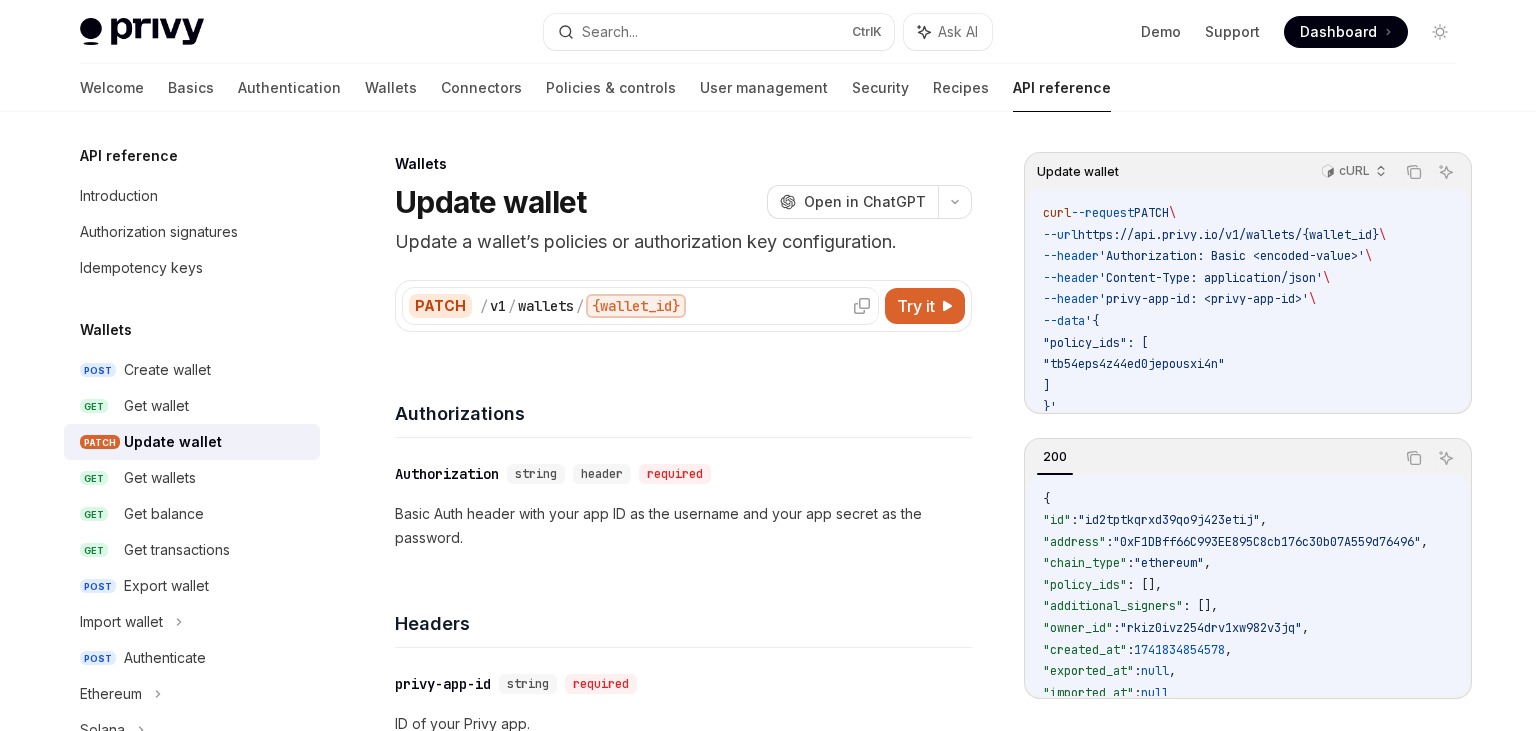 click on "/ v1 / wallets / {wallet_id}" at bounding box center [676, 306] 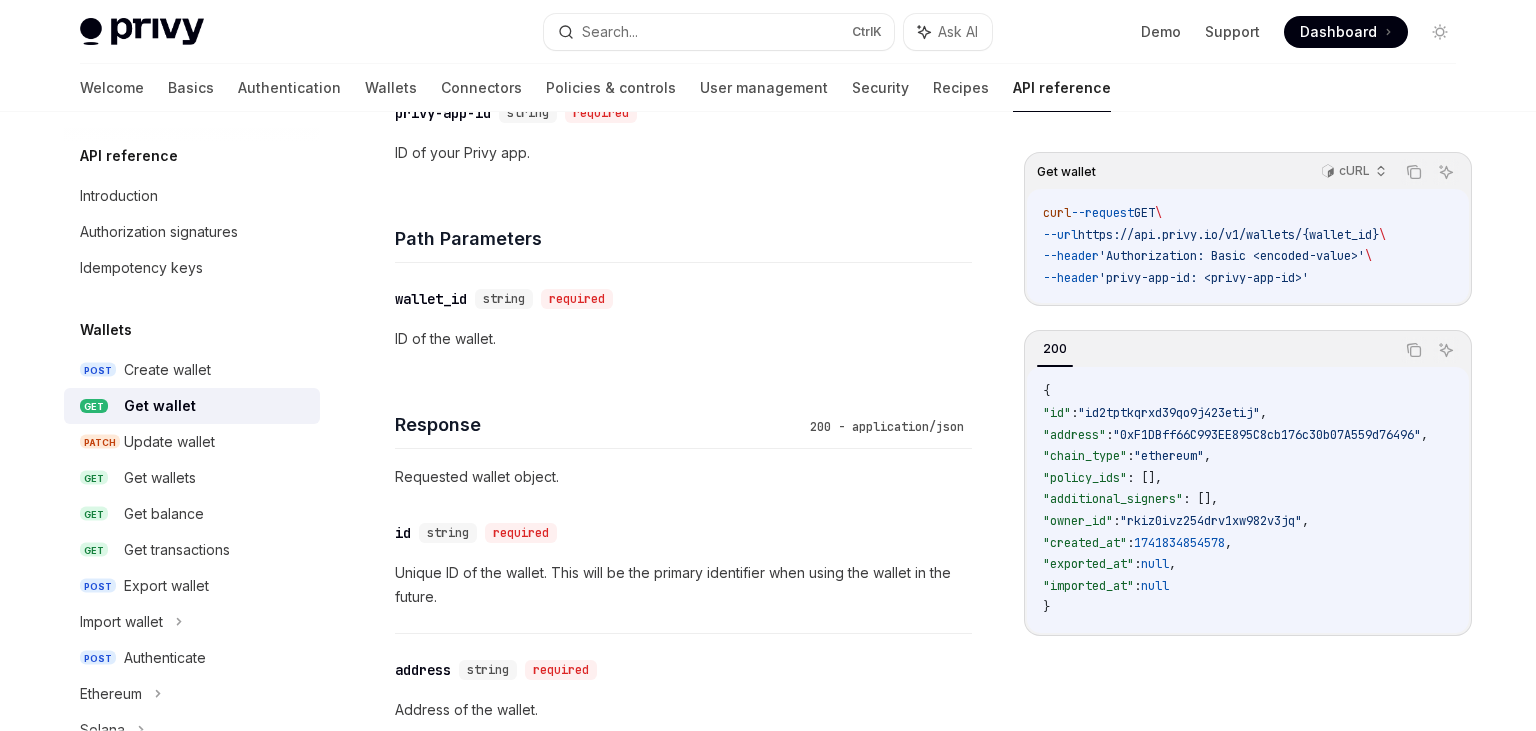 scroll, scrollTop: 0, scrollLeft: 0, axis: both 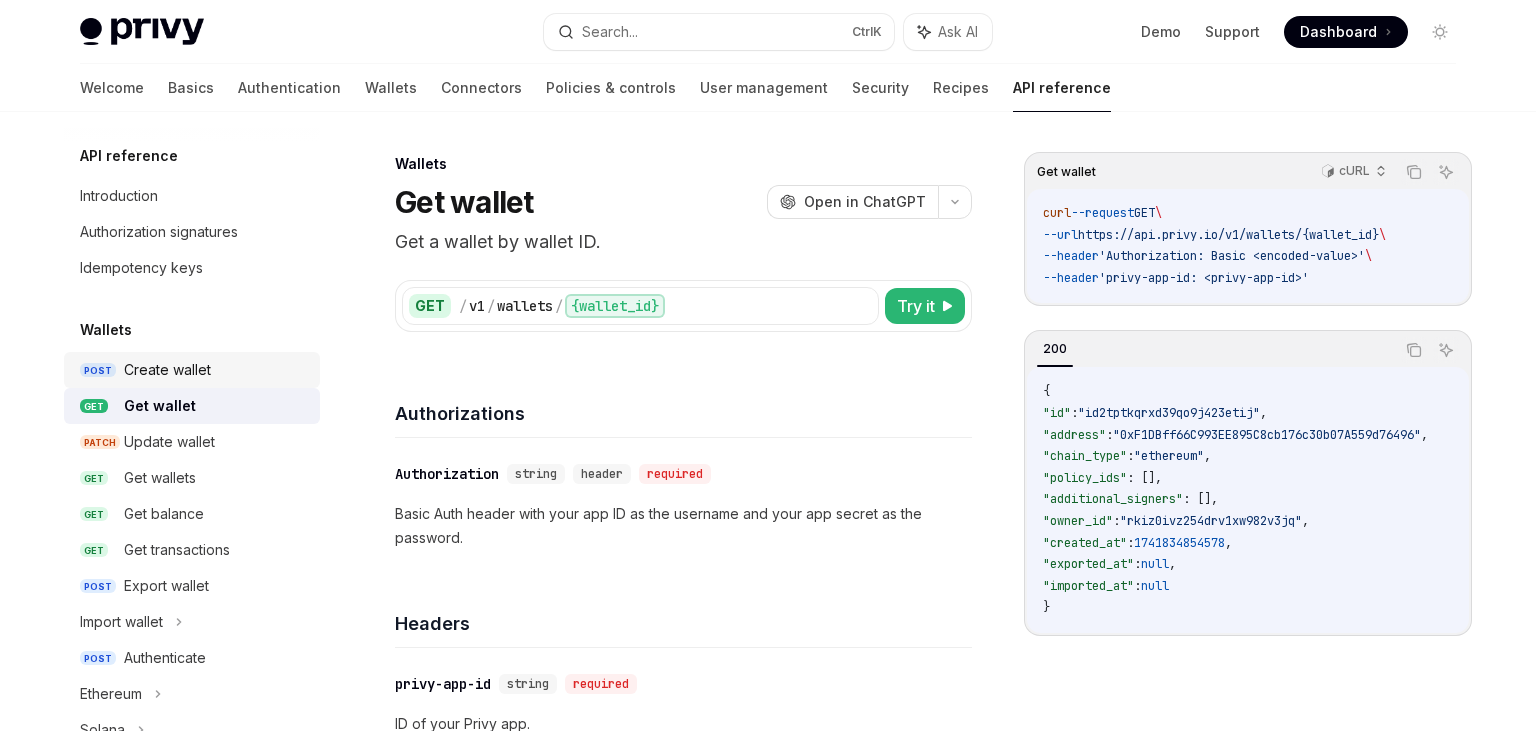 click on "Create wallet" at bounding box center (167, 370) 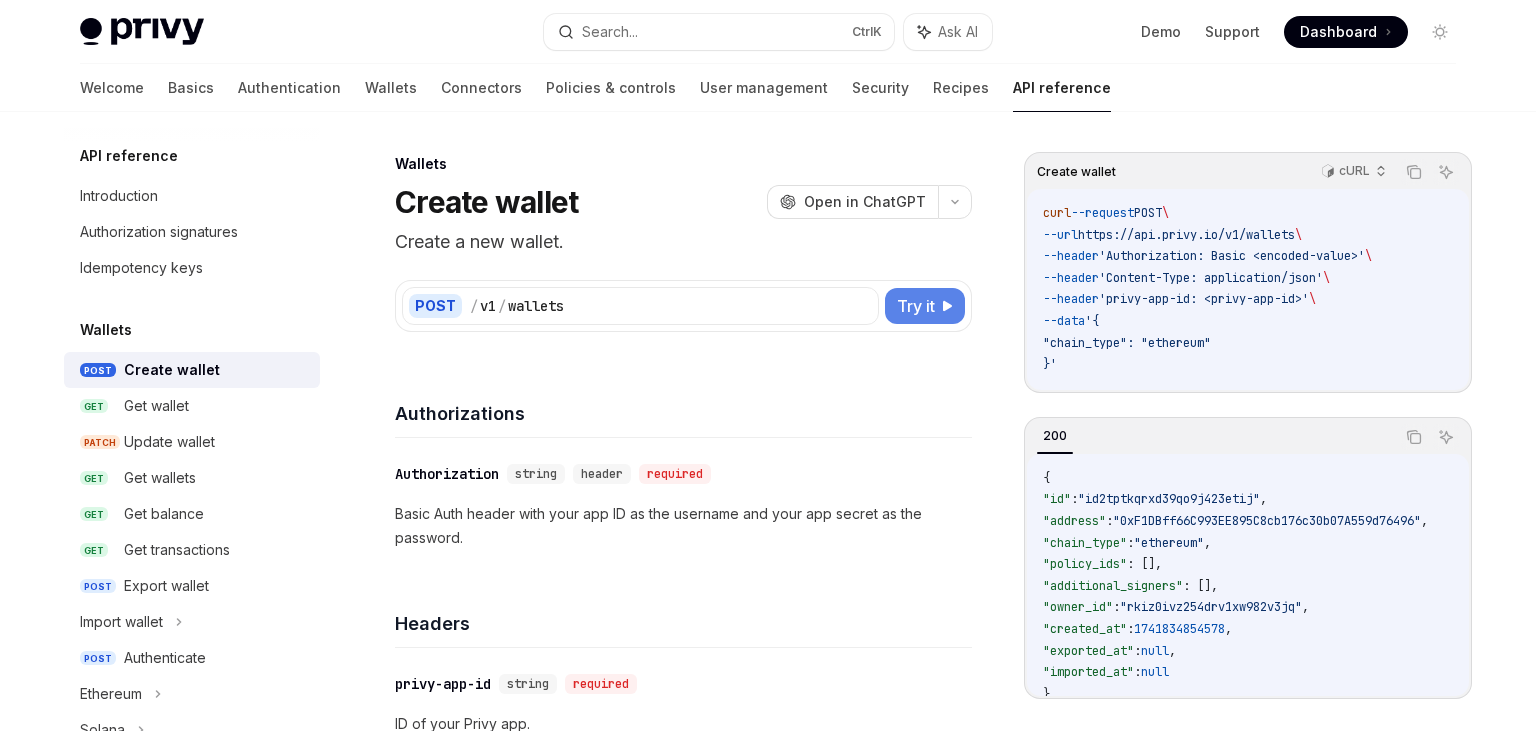 click on "Try it" at bounding box center [916, 306] 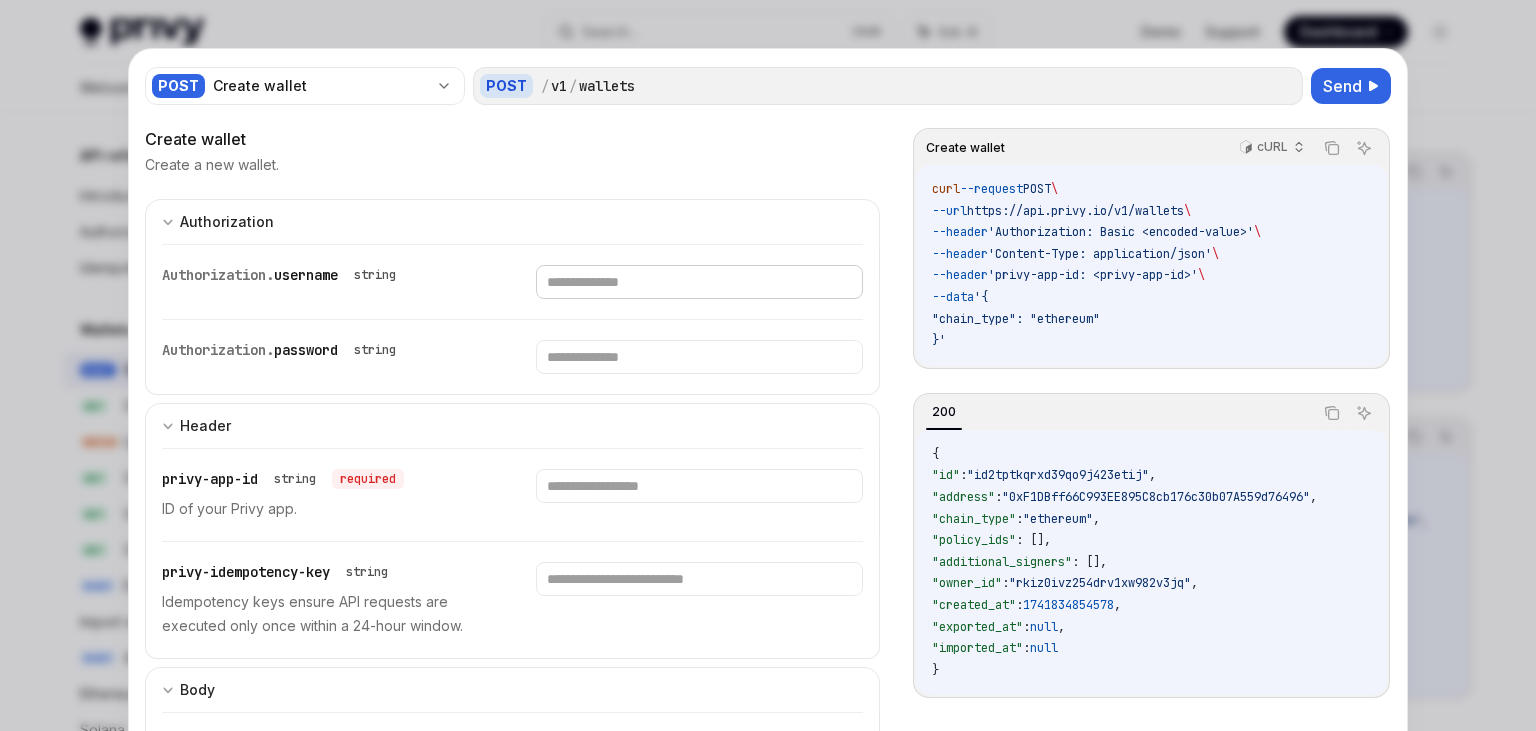 click at bounding box center (699, 282) 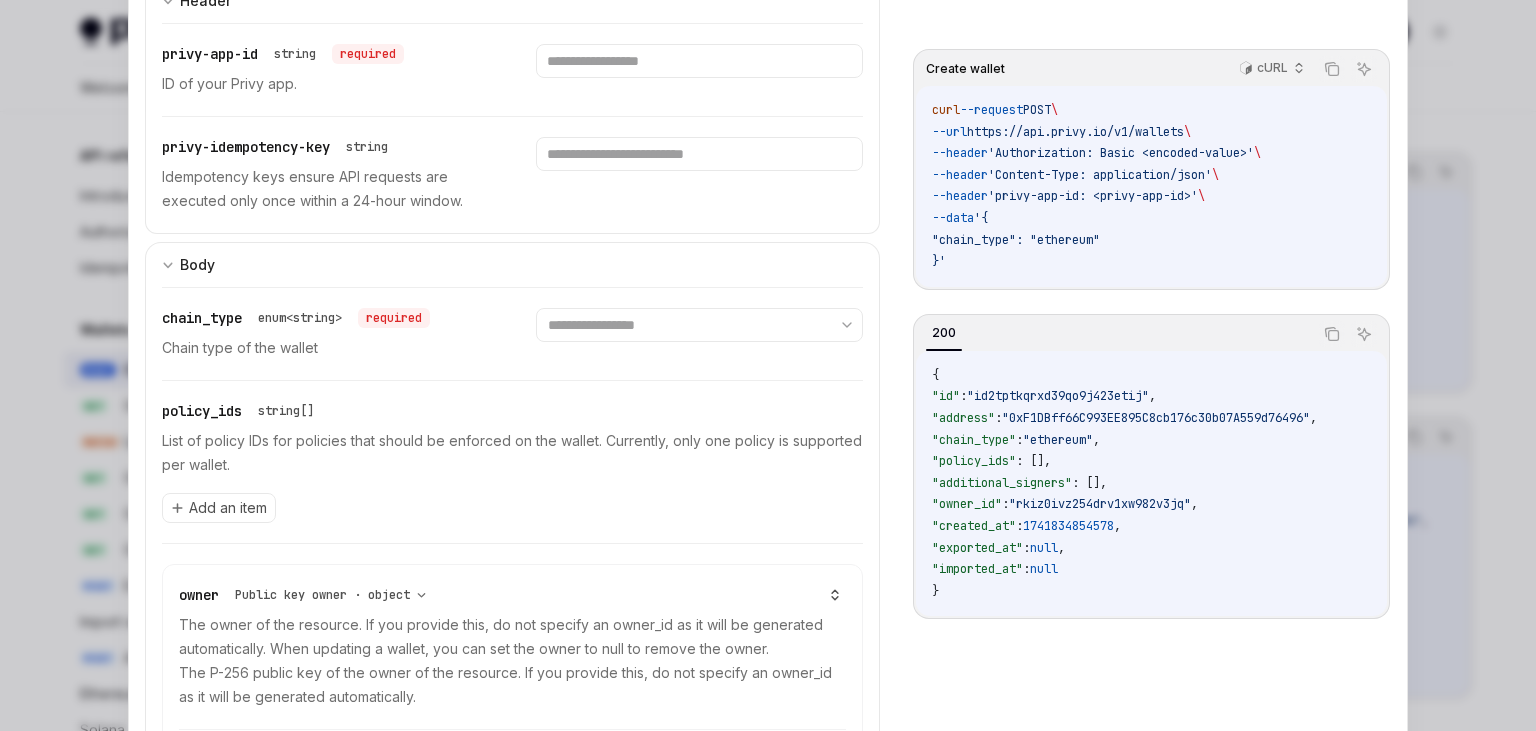 scroll, scrollTop: 427, scrollLeft: 0, axis: vertical 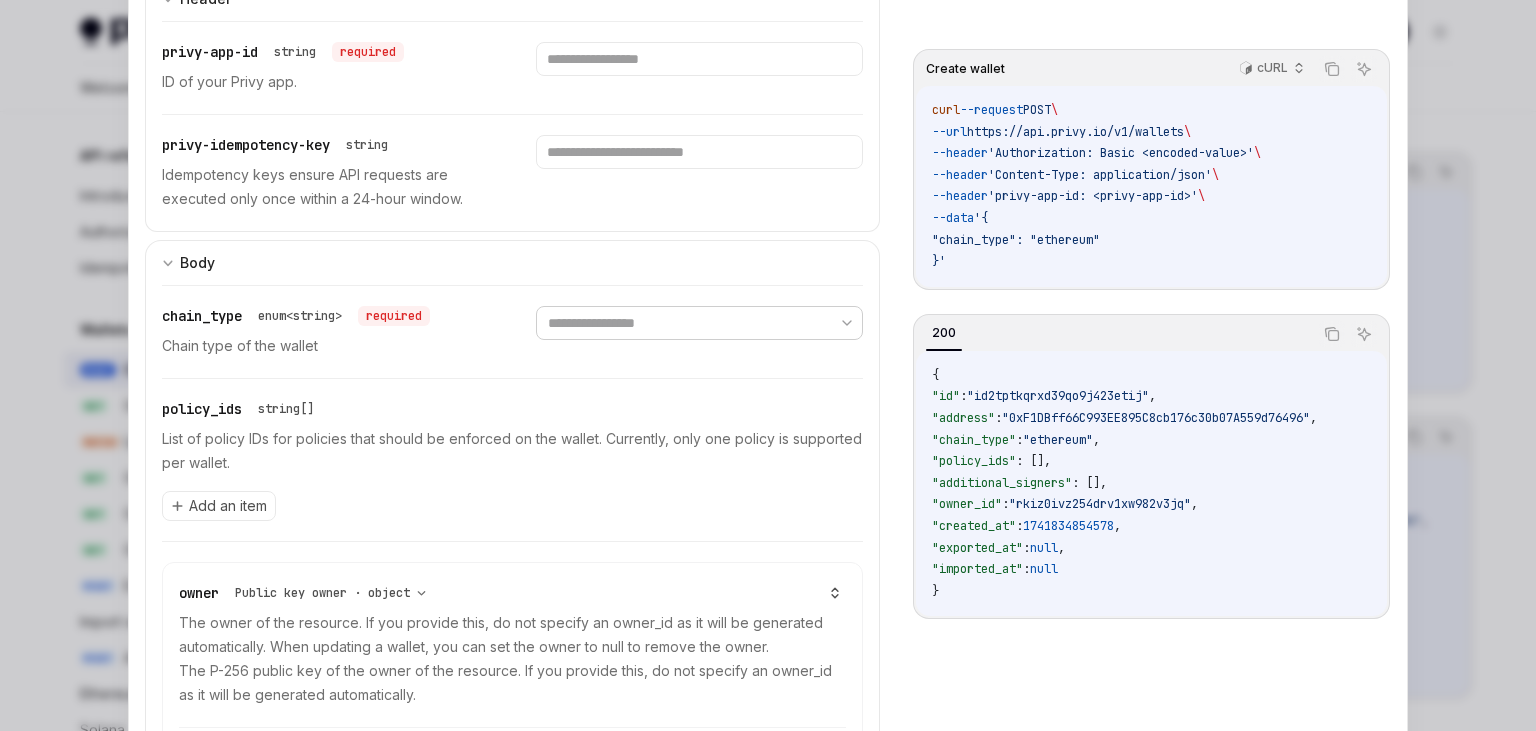 click on "**********" at bounding box center [699, 323] 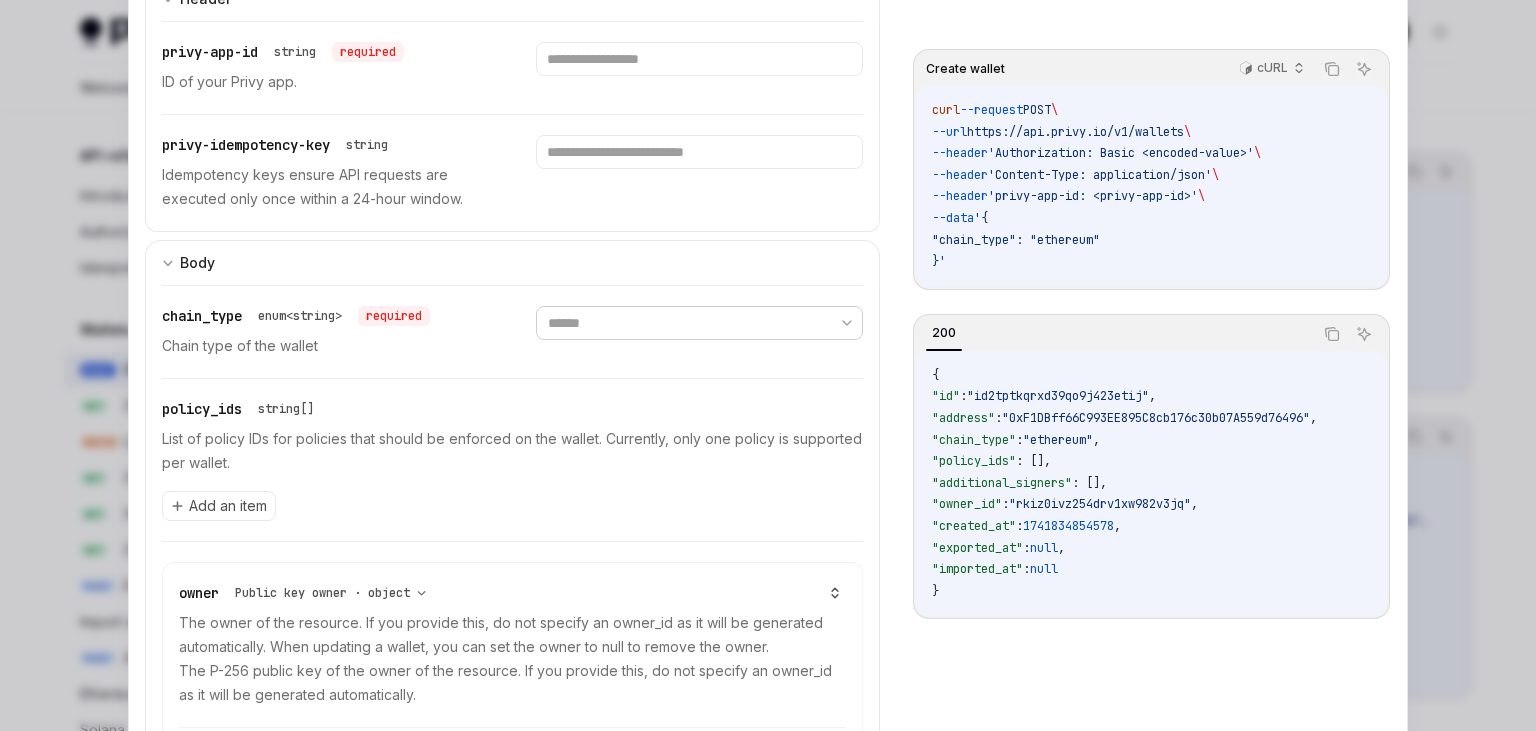 click on "******" at bounding box center [0, 0] 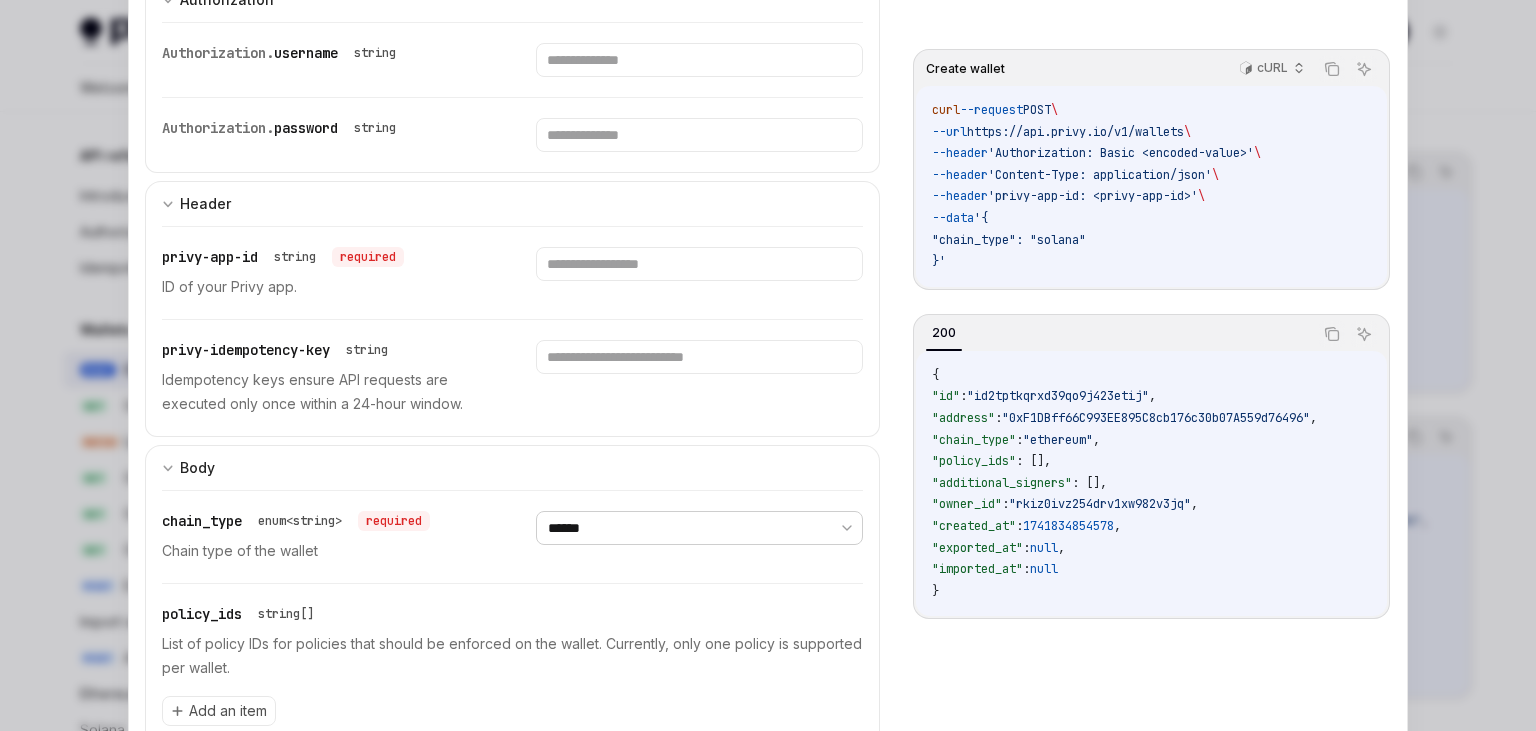scroll, scrollTop: 0, scrollLeft: 0, axis: both 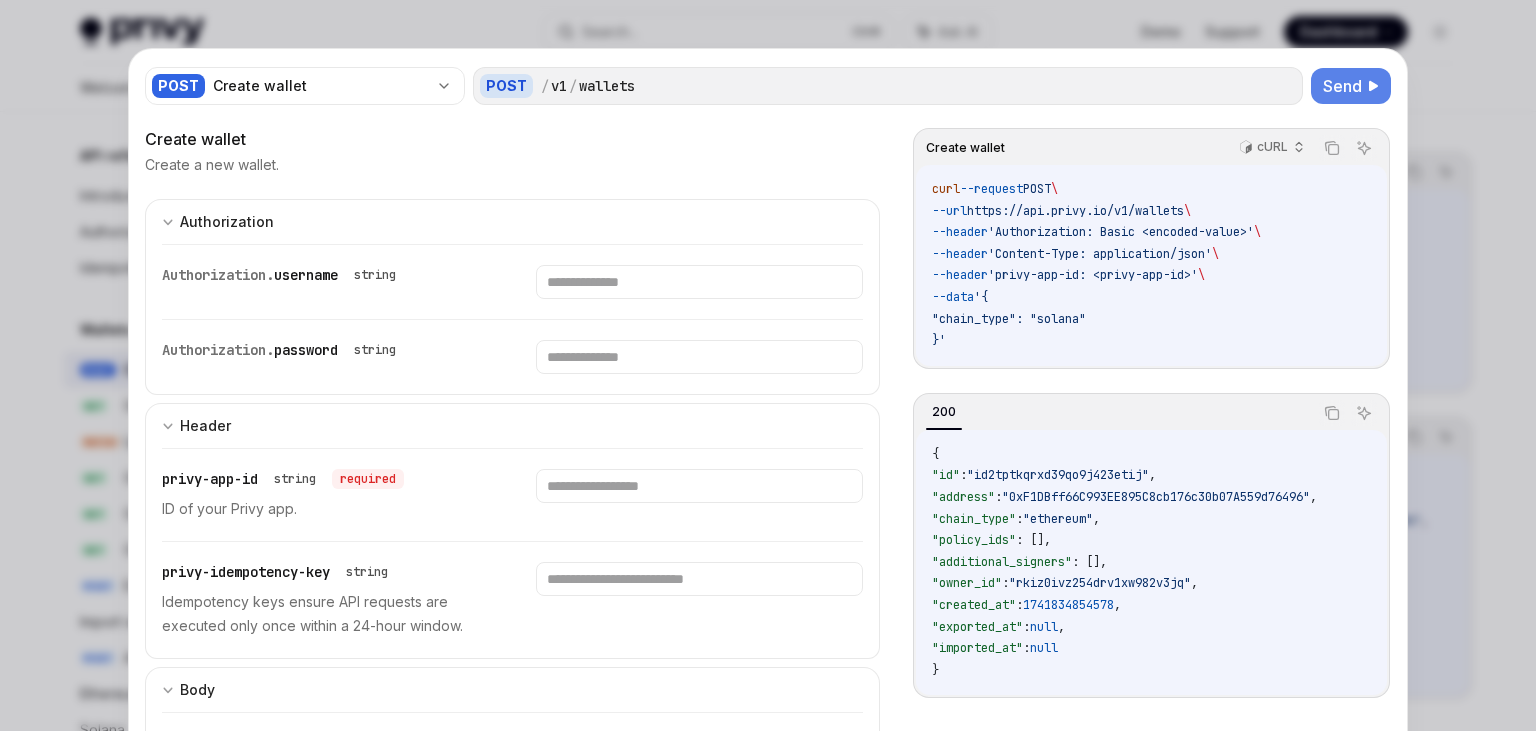 click on "Send" at bounding box center (1342, 86) 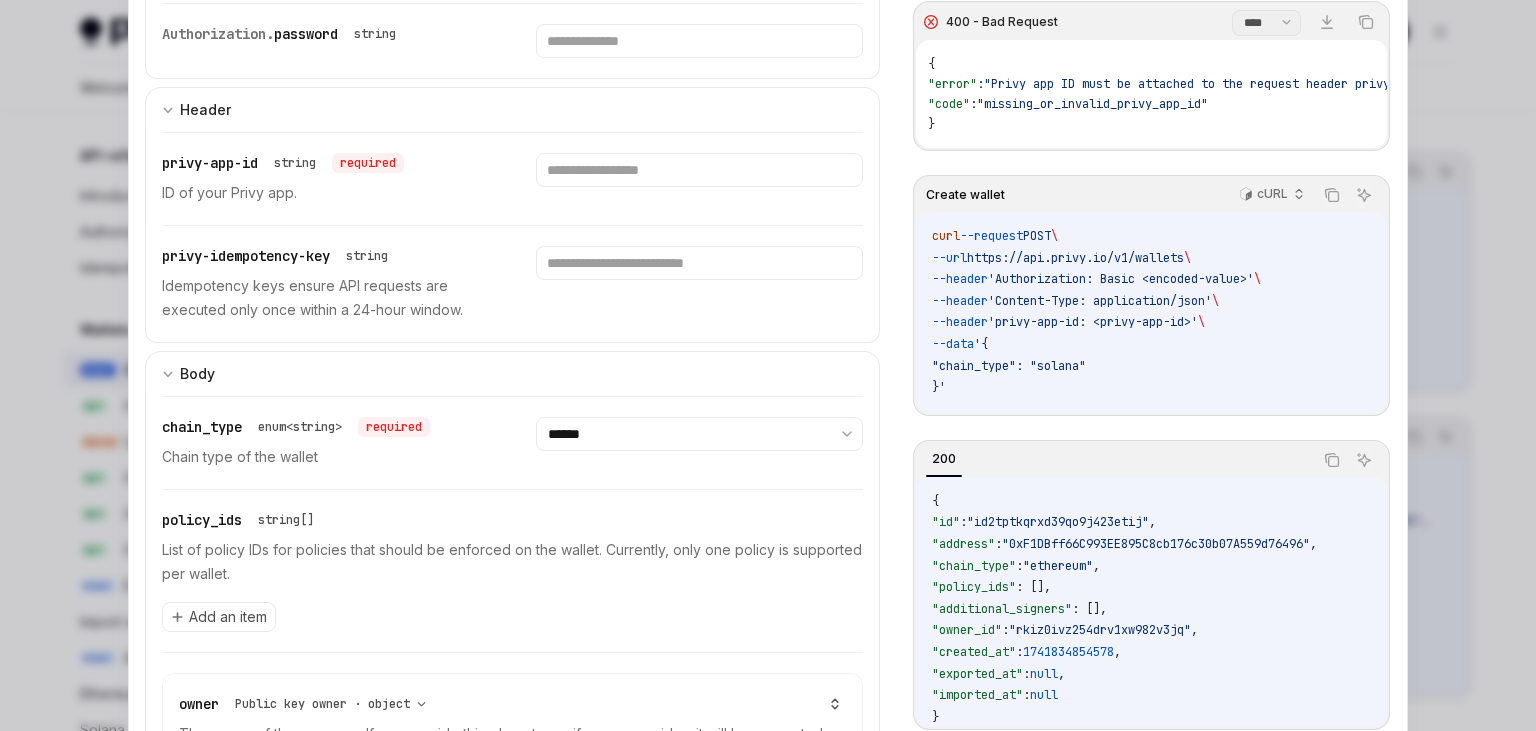 scroll, scrollTop: 317, scrollLeft: 0, axis: vertical 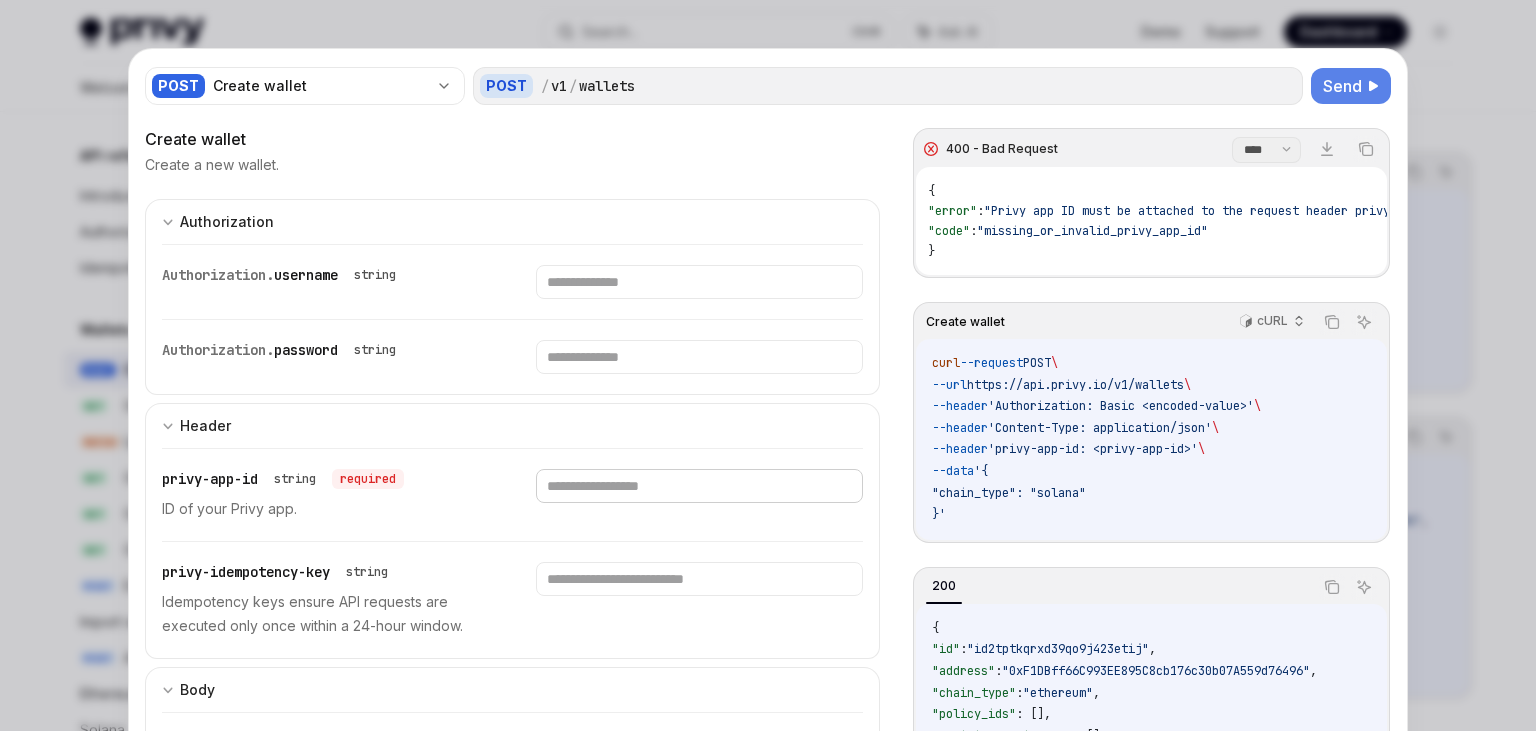 click at bounding box center (699, 282) 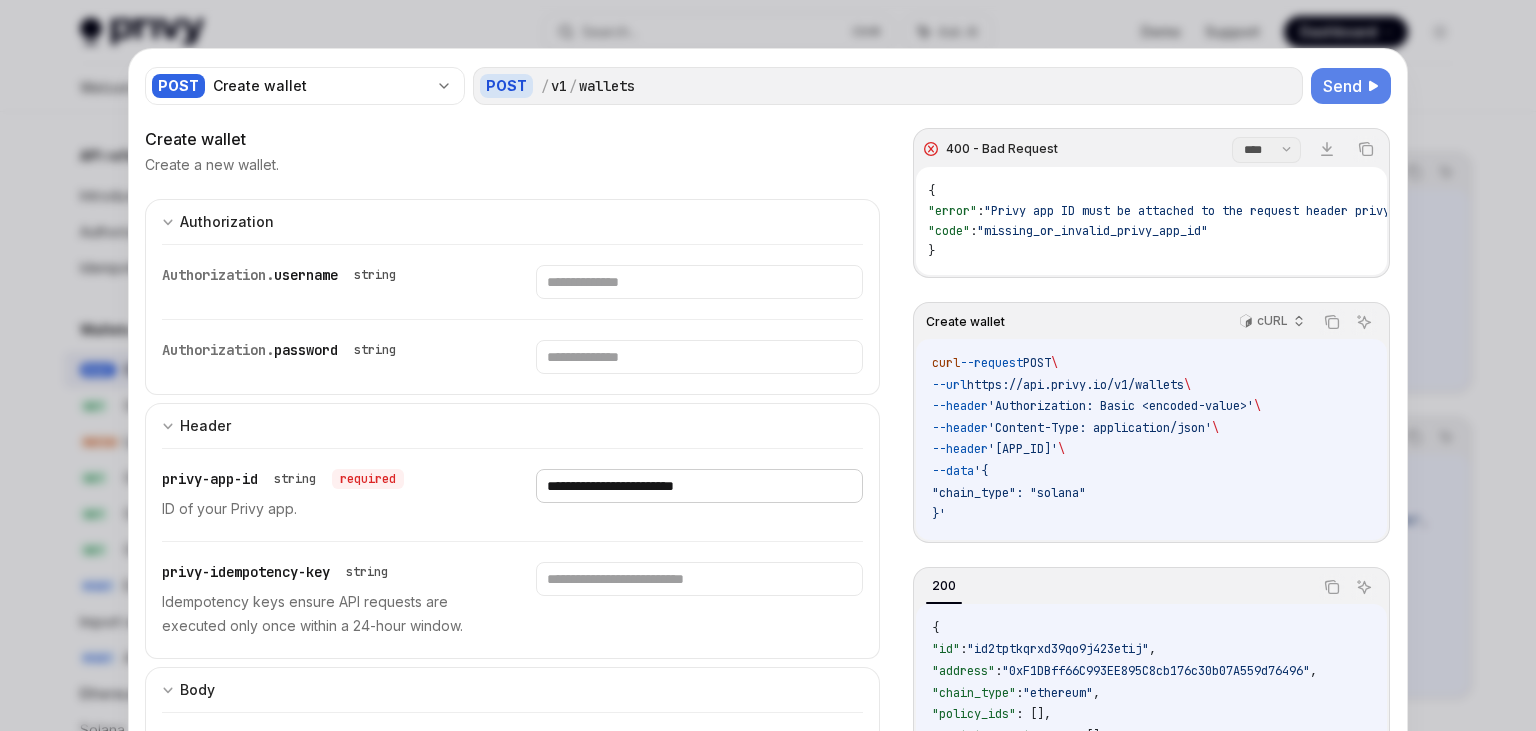 type on "**********" 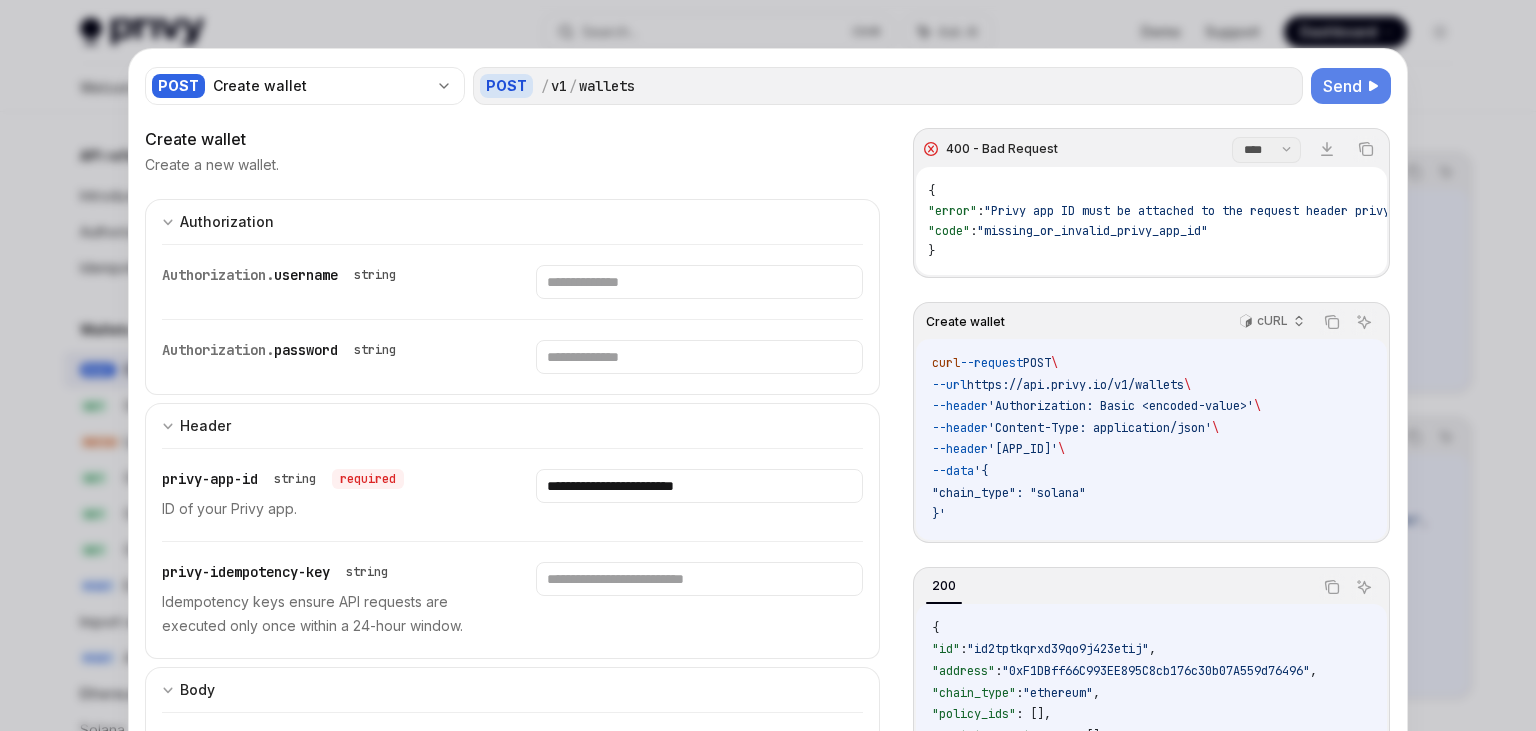 click on "Send" at bounding box center (1342, 86) 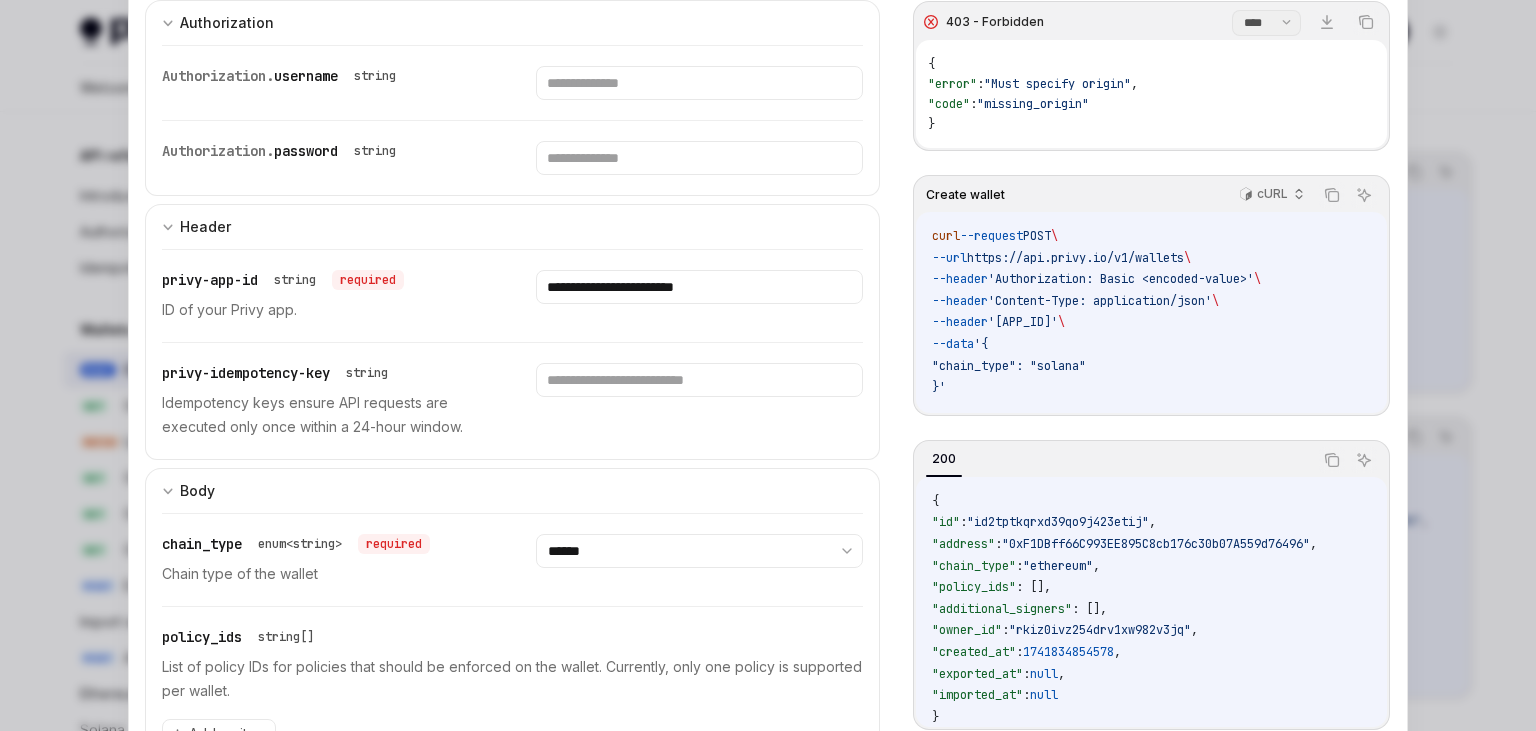 scroll, scrollTop: 0, scrollLeft: 0, axis: both 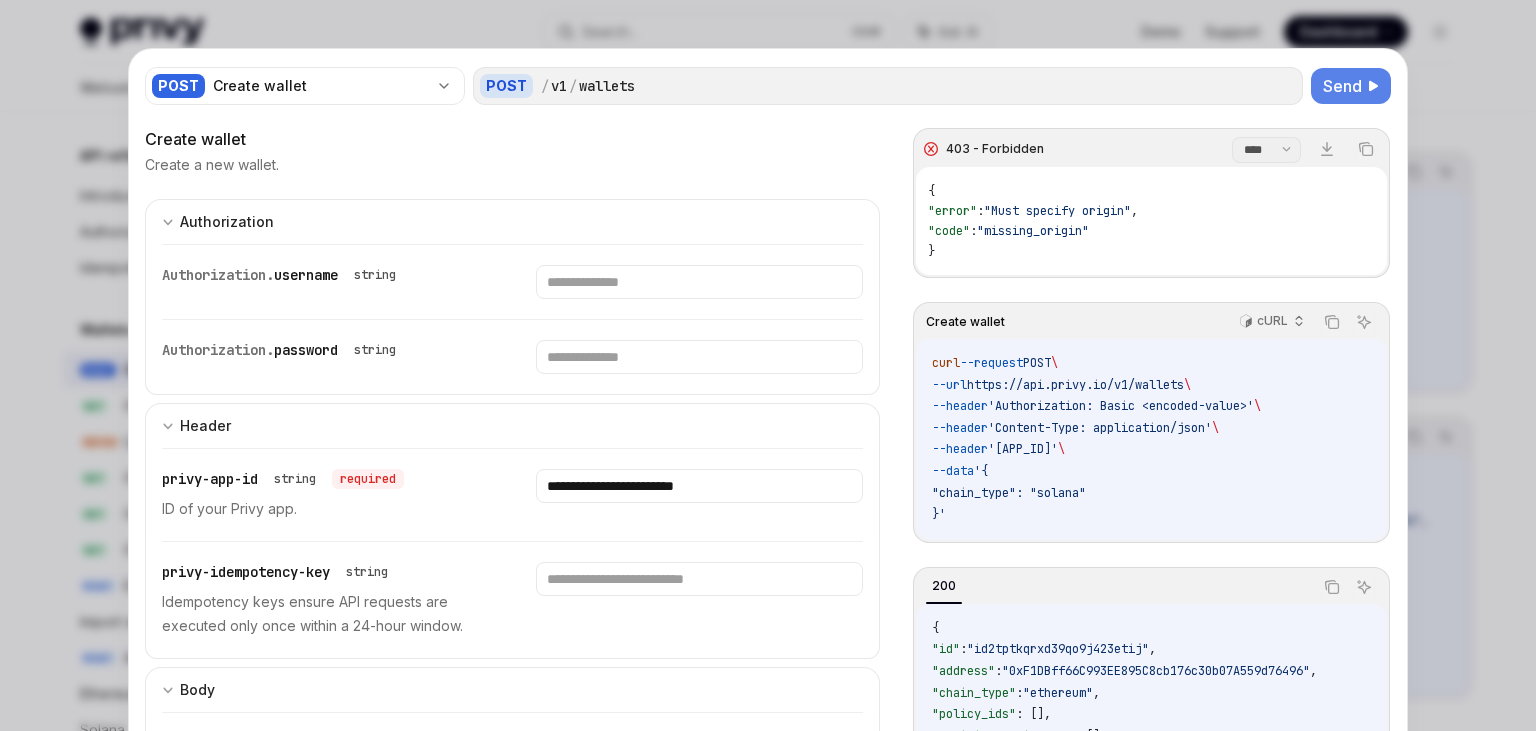 click at bounding box center [768, 365] 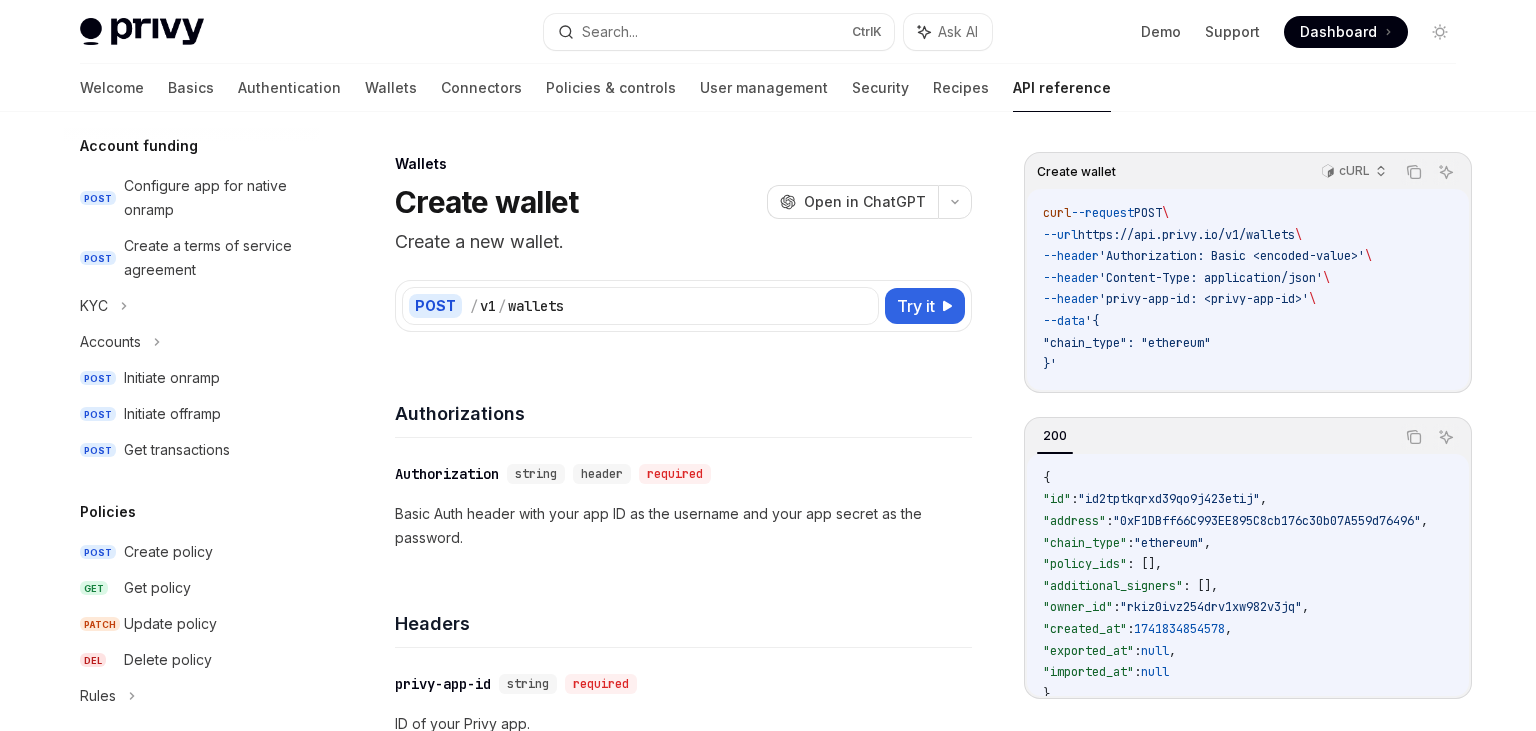 scroll, scrollTop: 719, scrollLeft: 0, axis: vertical 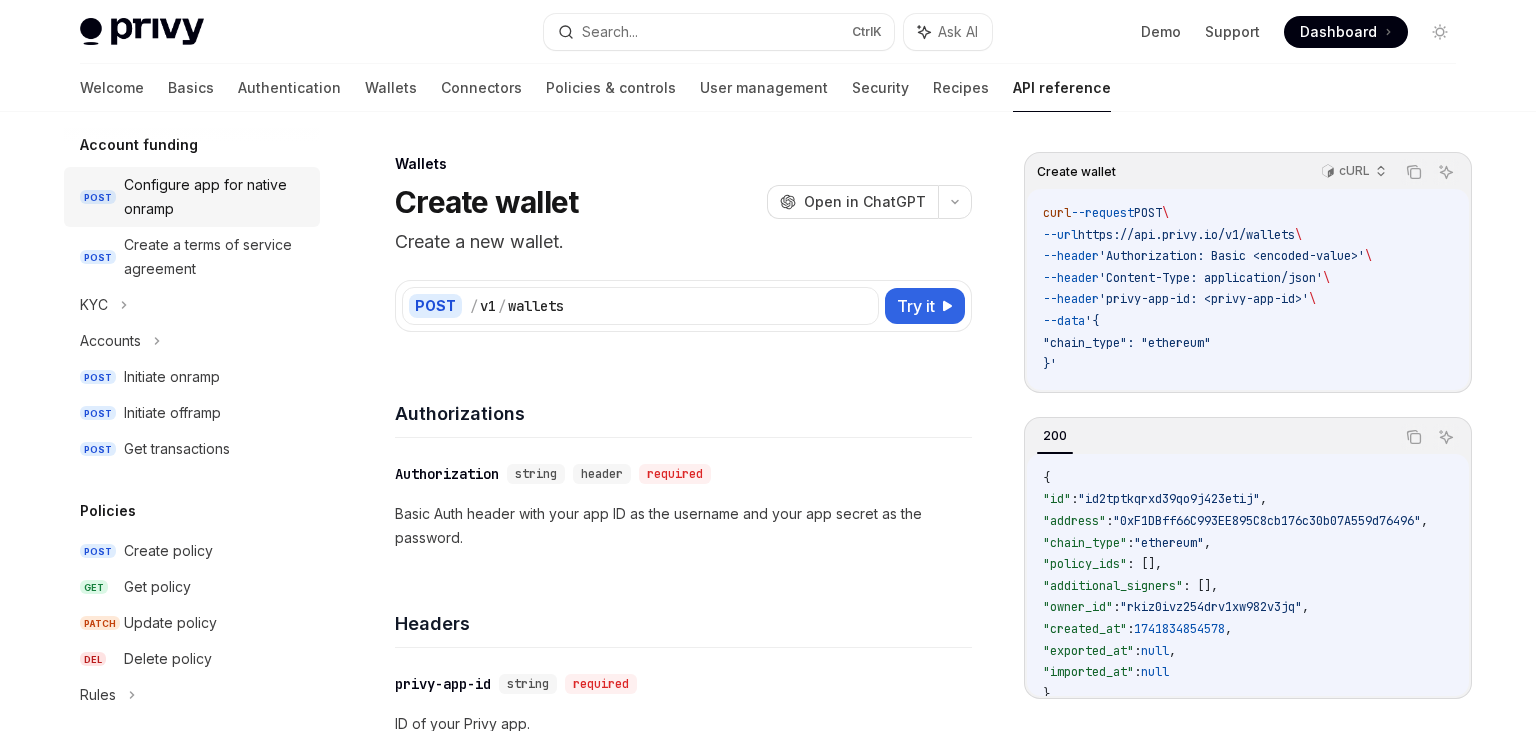 click on "Configure app for native onramp" at bounding box center (216, 197) 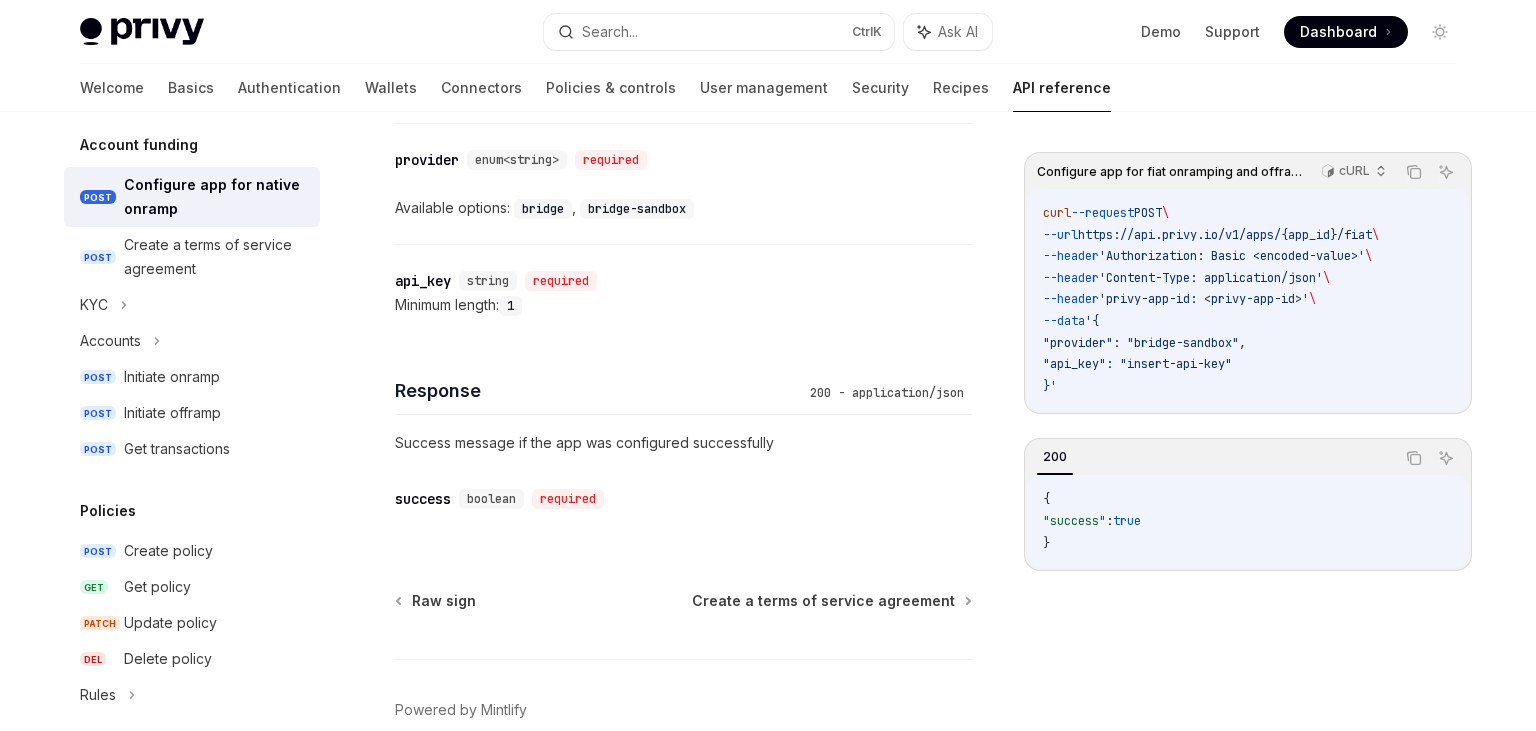 scroll, scrollTop: 1058, scrollLeft: 0, axis: vertical 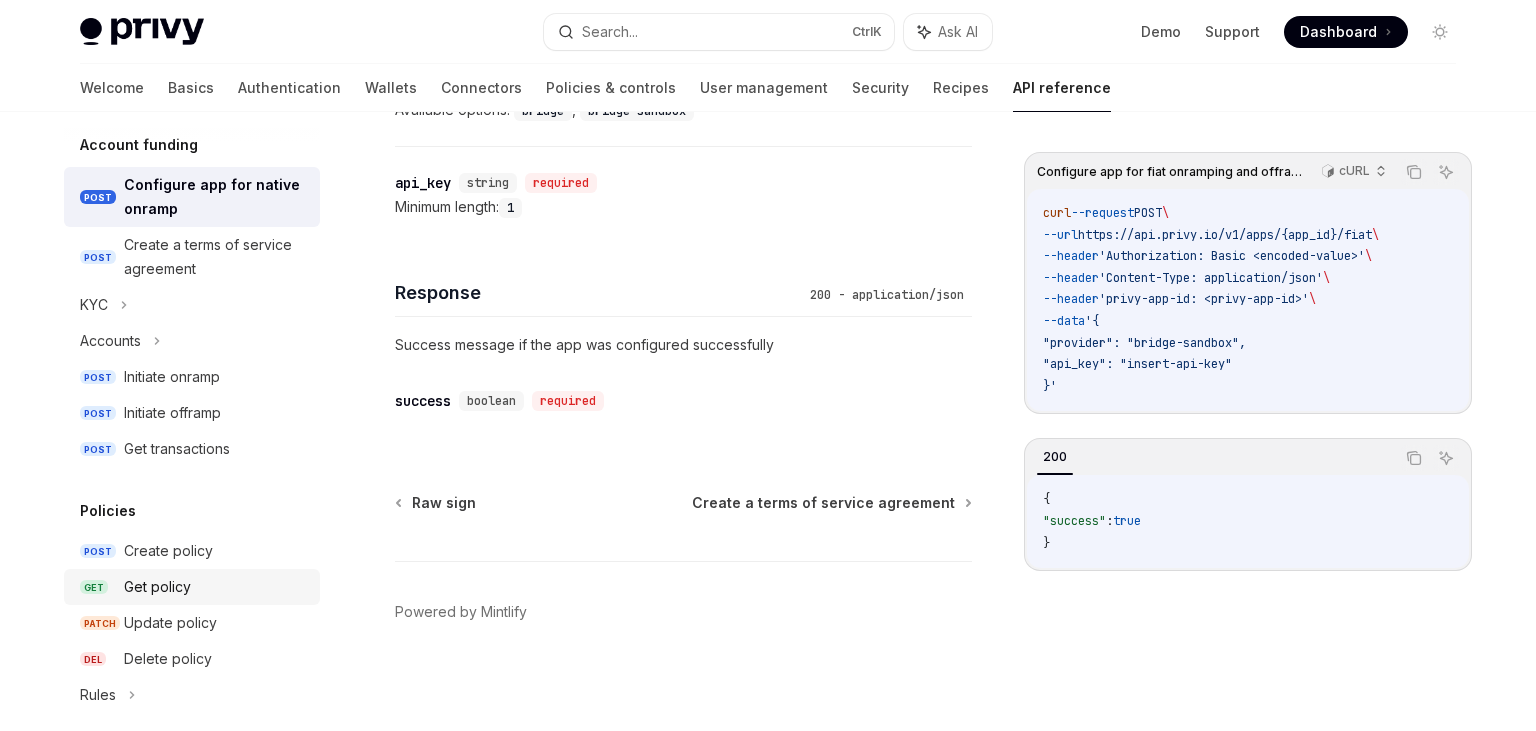 click on "Get policy" at bounding box center [216, 587] 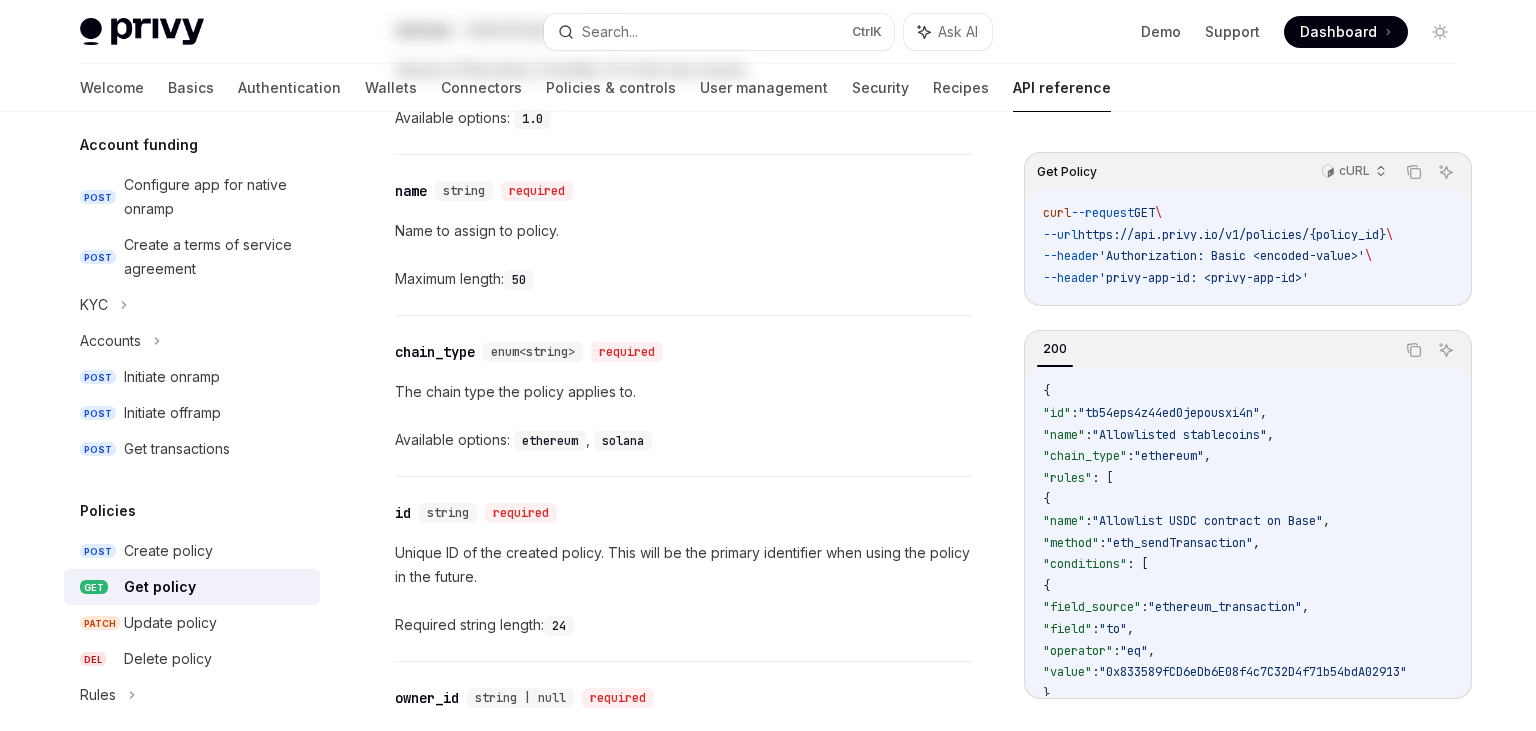 scroll, scrollTop: 0, scrollLeft: 0, axis: both 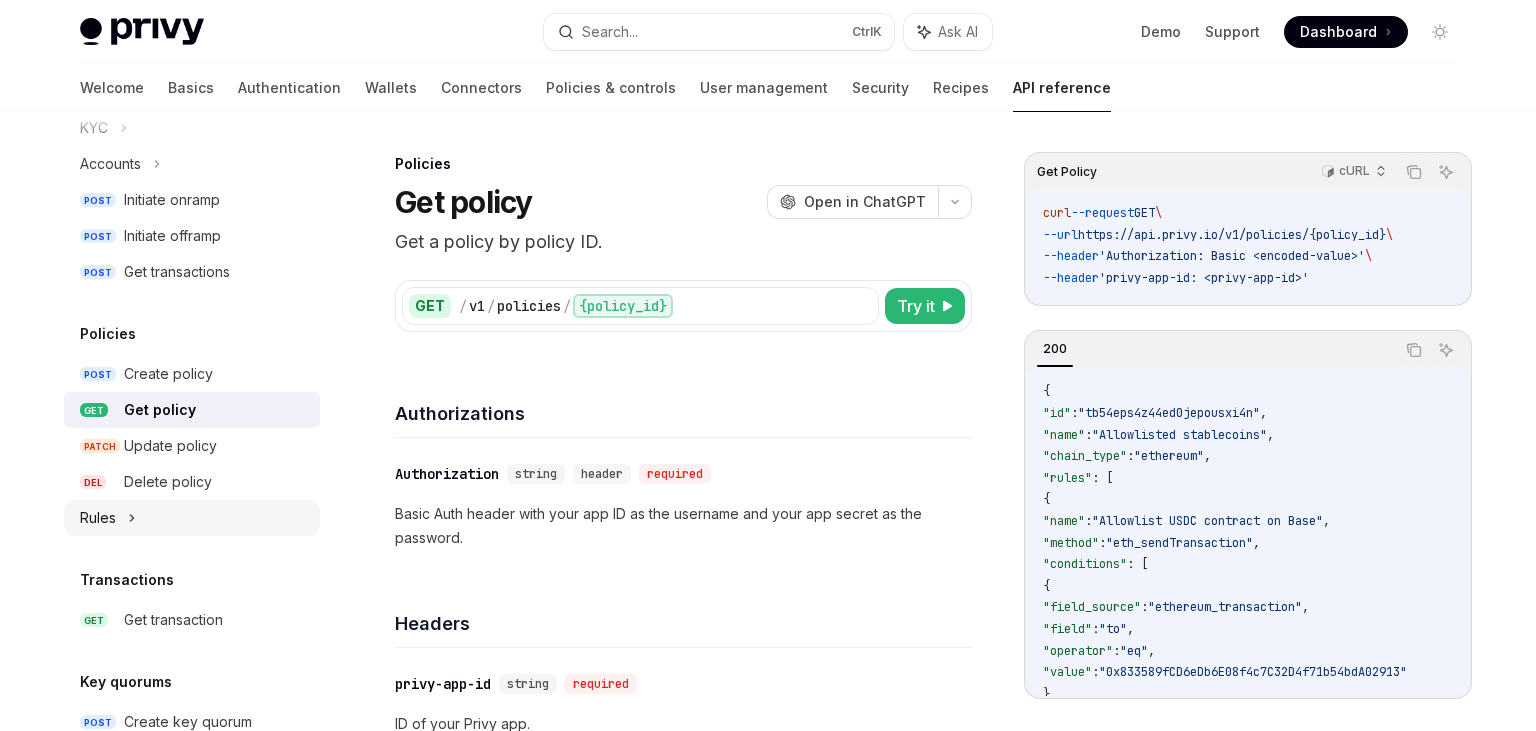 click on "Rules" at bounding box center [192, 518] 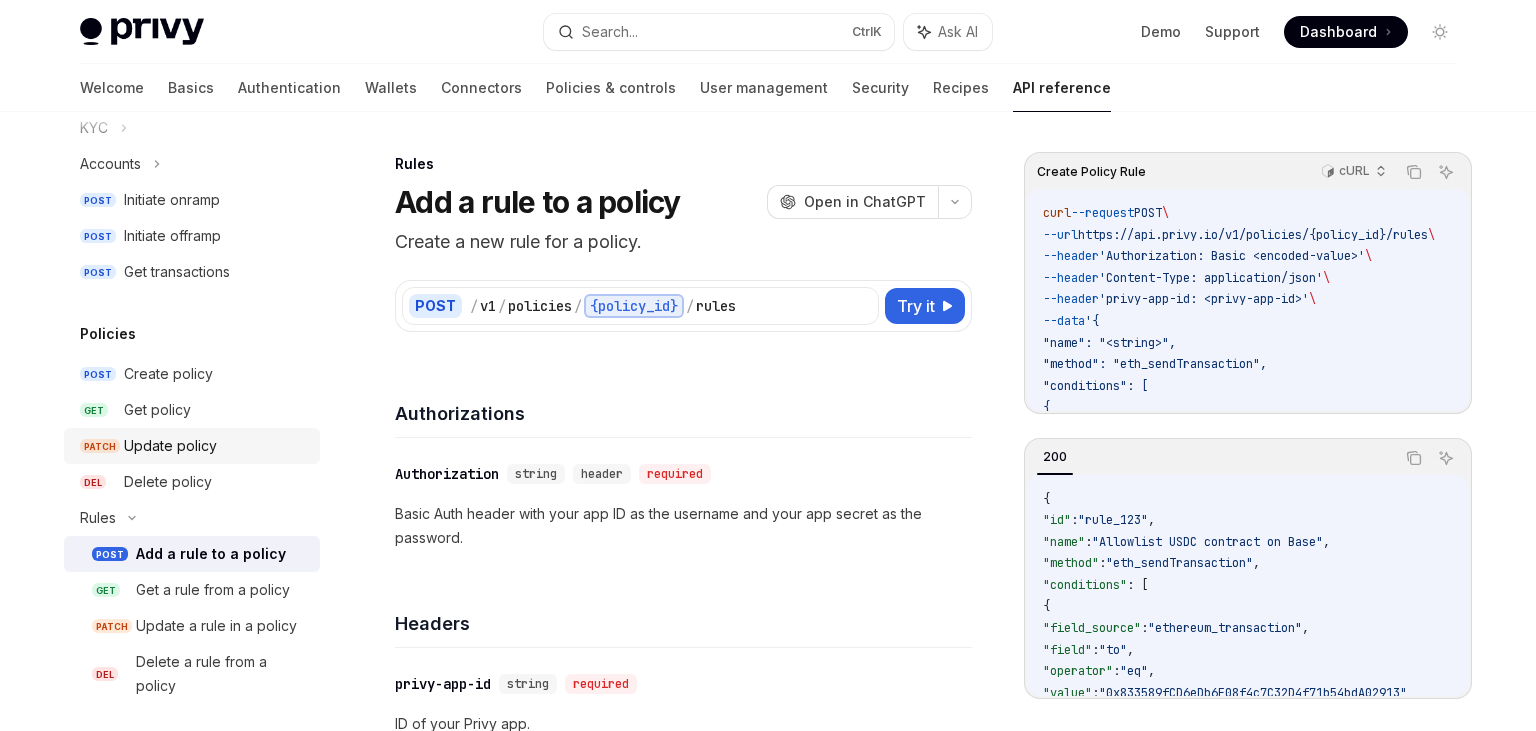 click on "PATCH Update policy" at bounding box center (192, 446) 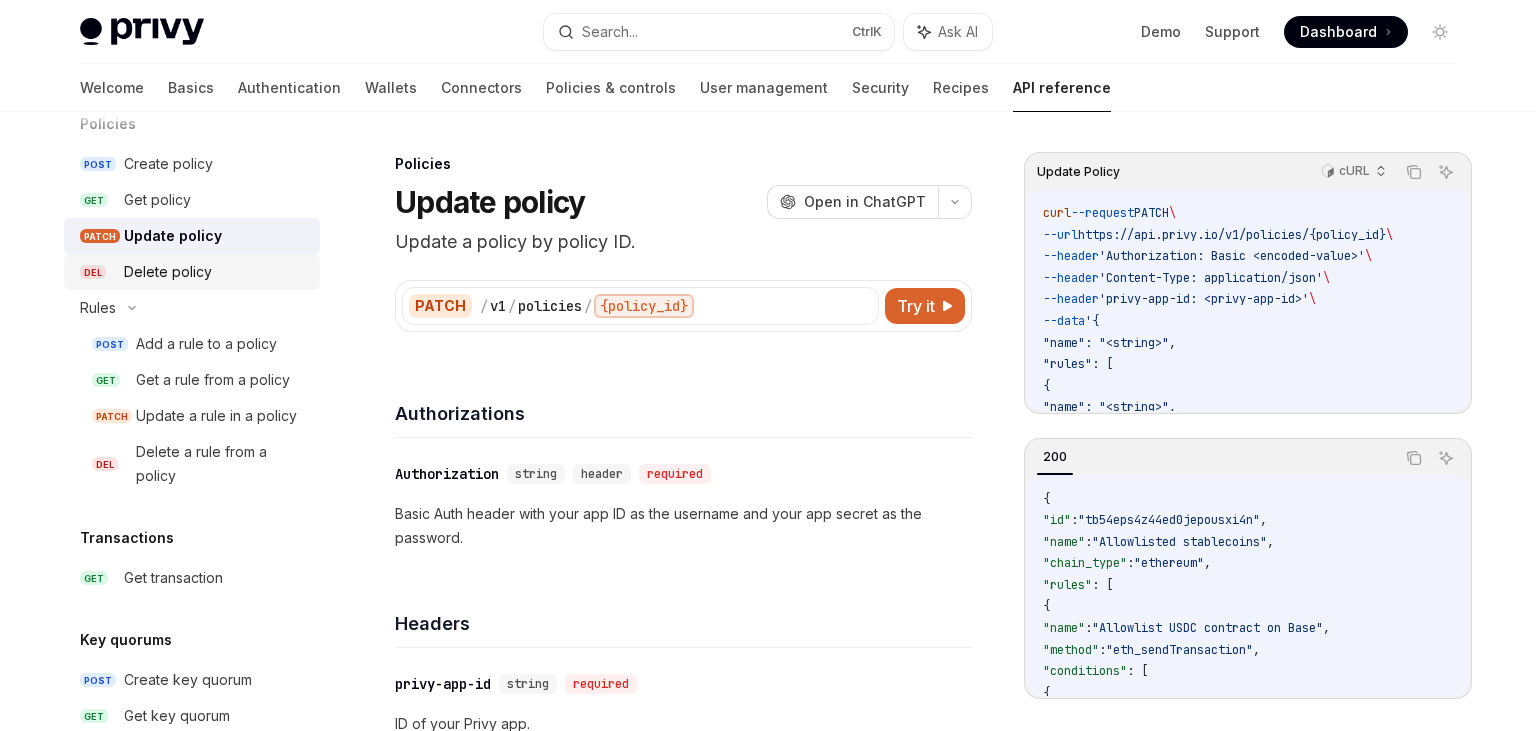scroll, scrollTop: 1108, scrollLeft: 0, axis: vertical 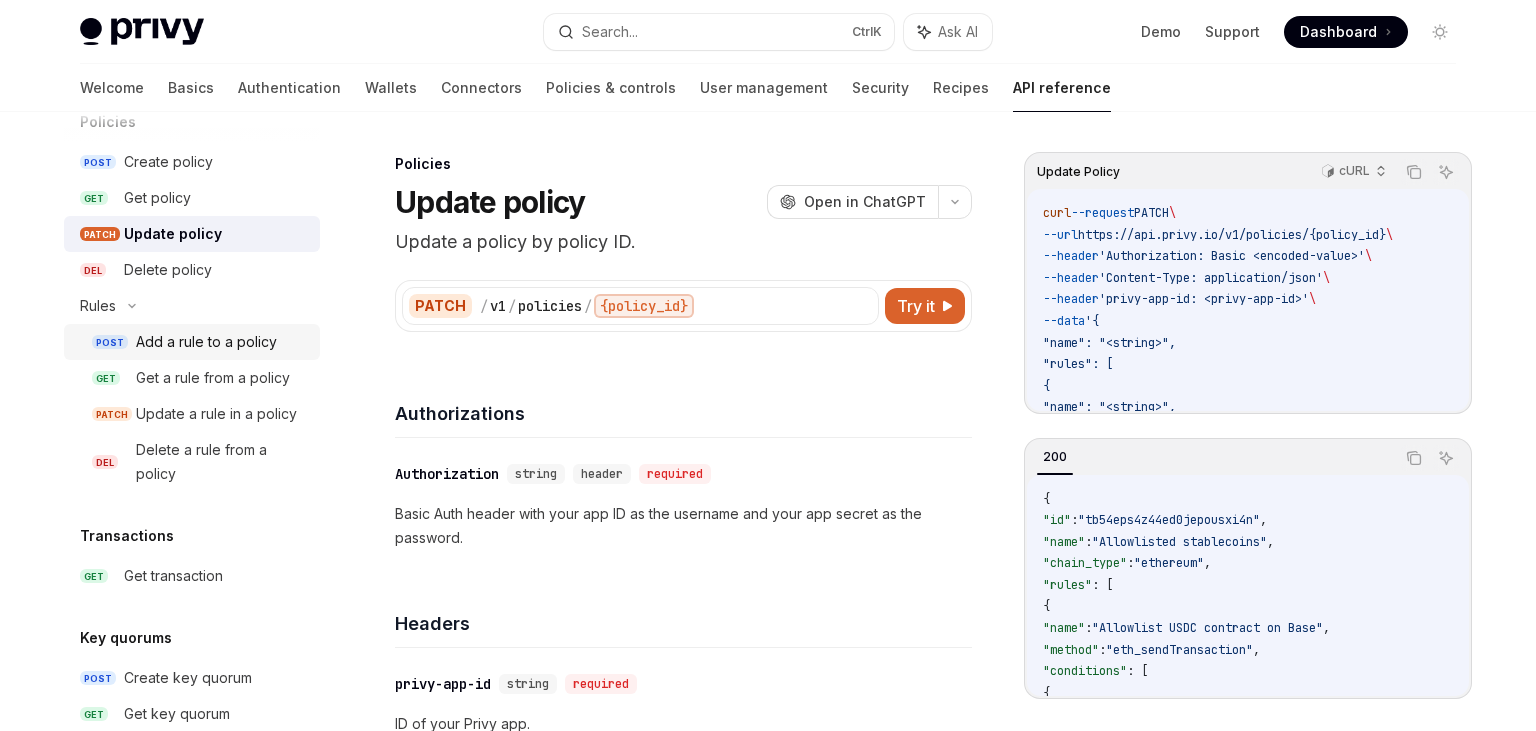 click on "Add a rule to a policy" at bounding box center (206, 342) 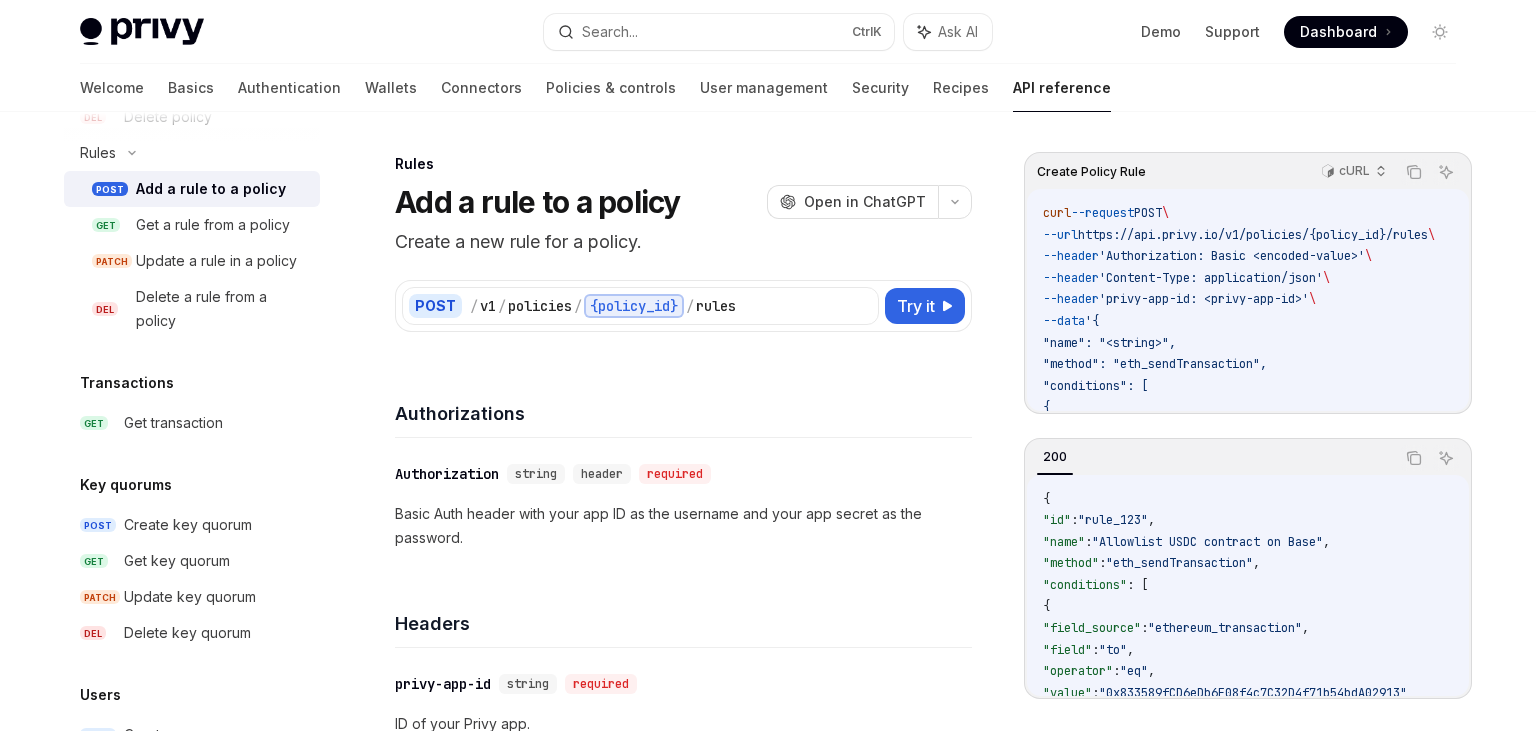 scroll, scrollTop: 1262, scrollLeft: 0, axis: vertical 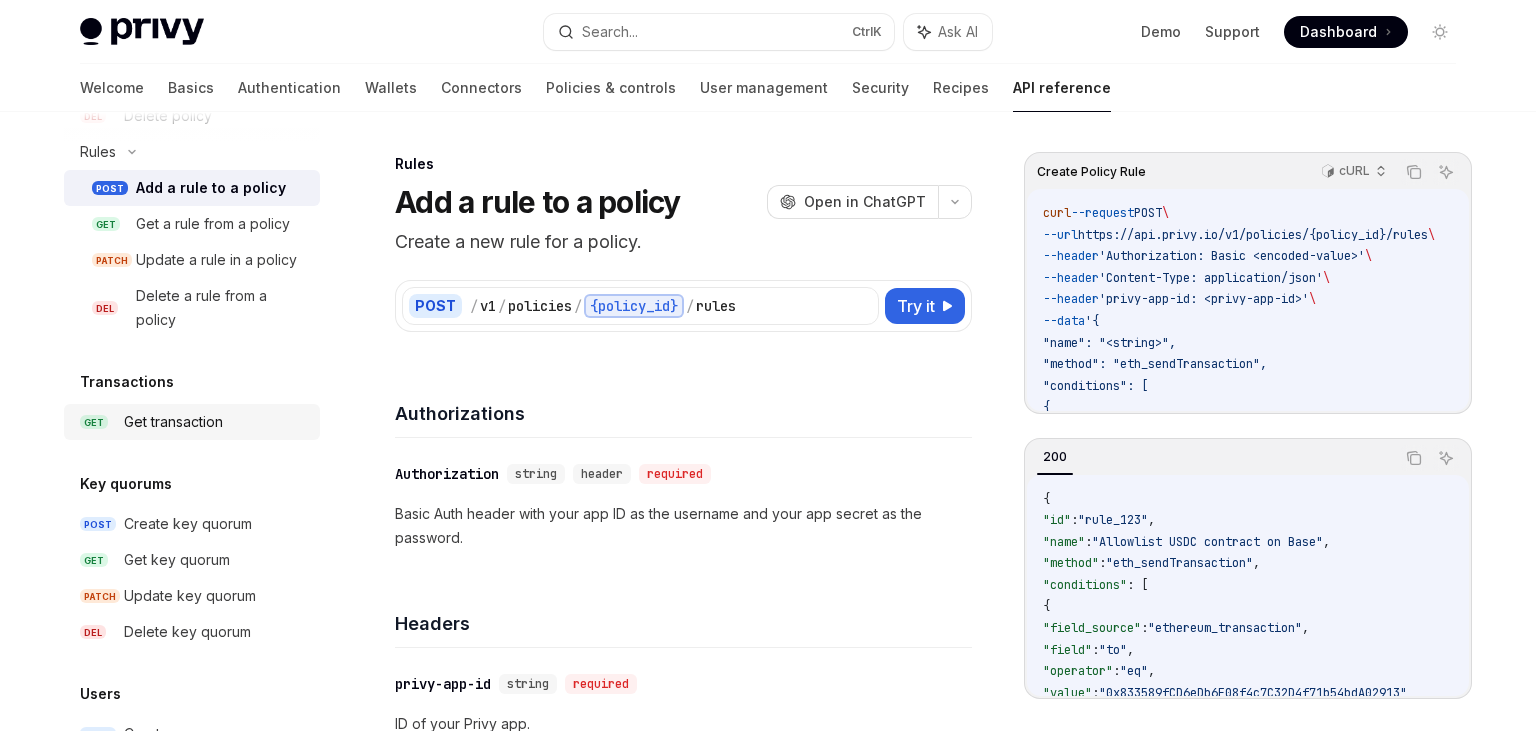 click on "GET Get transaction" at bounding box center [192, 422] 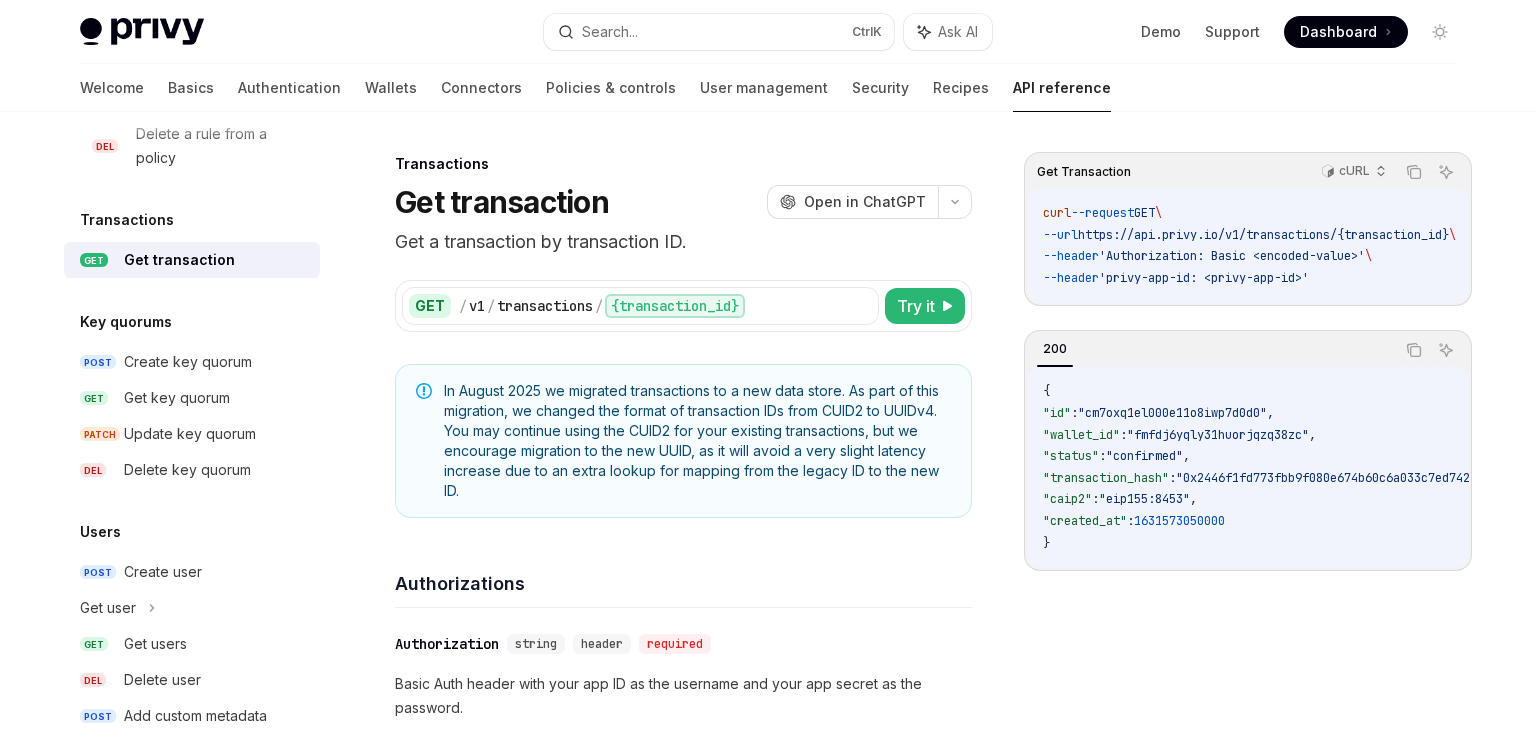 scroll, scrollTop: 1433, scrollLeft: 0, axis: vertical 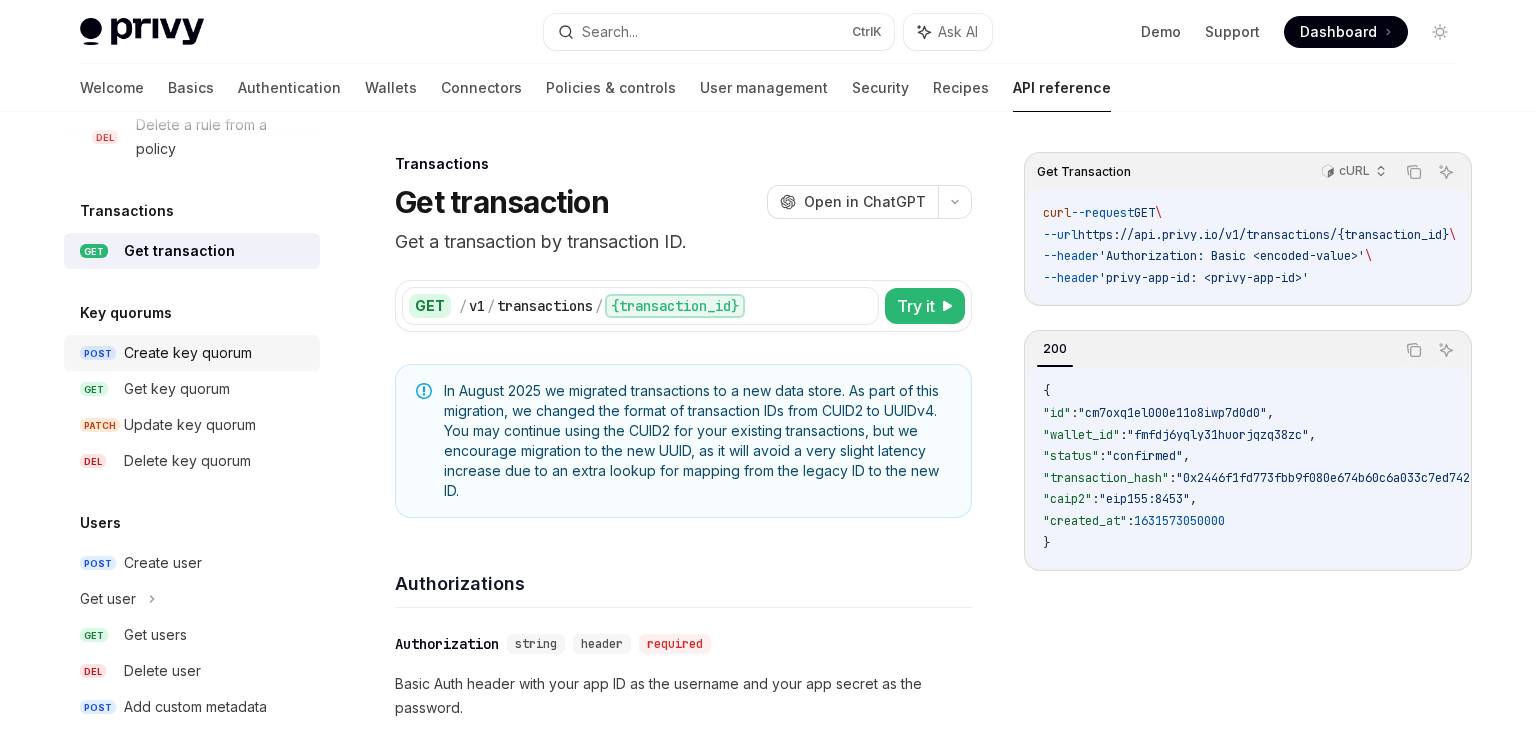 click on "Create key quorum" at bounding box center [188, 353] 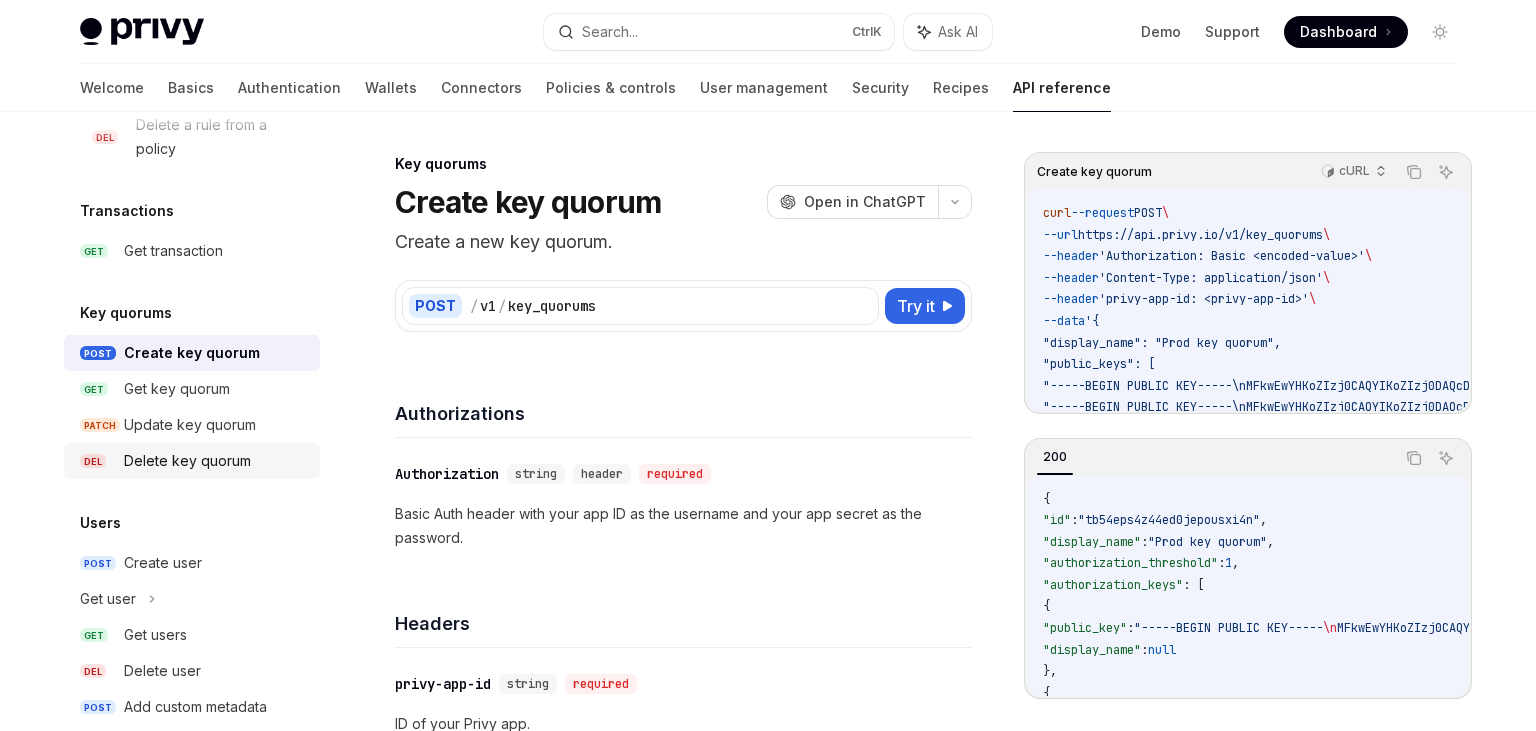 scroll, scrollTop: 1503, scrollLeft: 0, axis: vertical 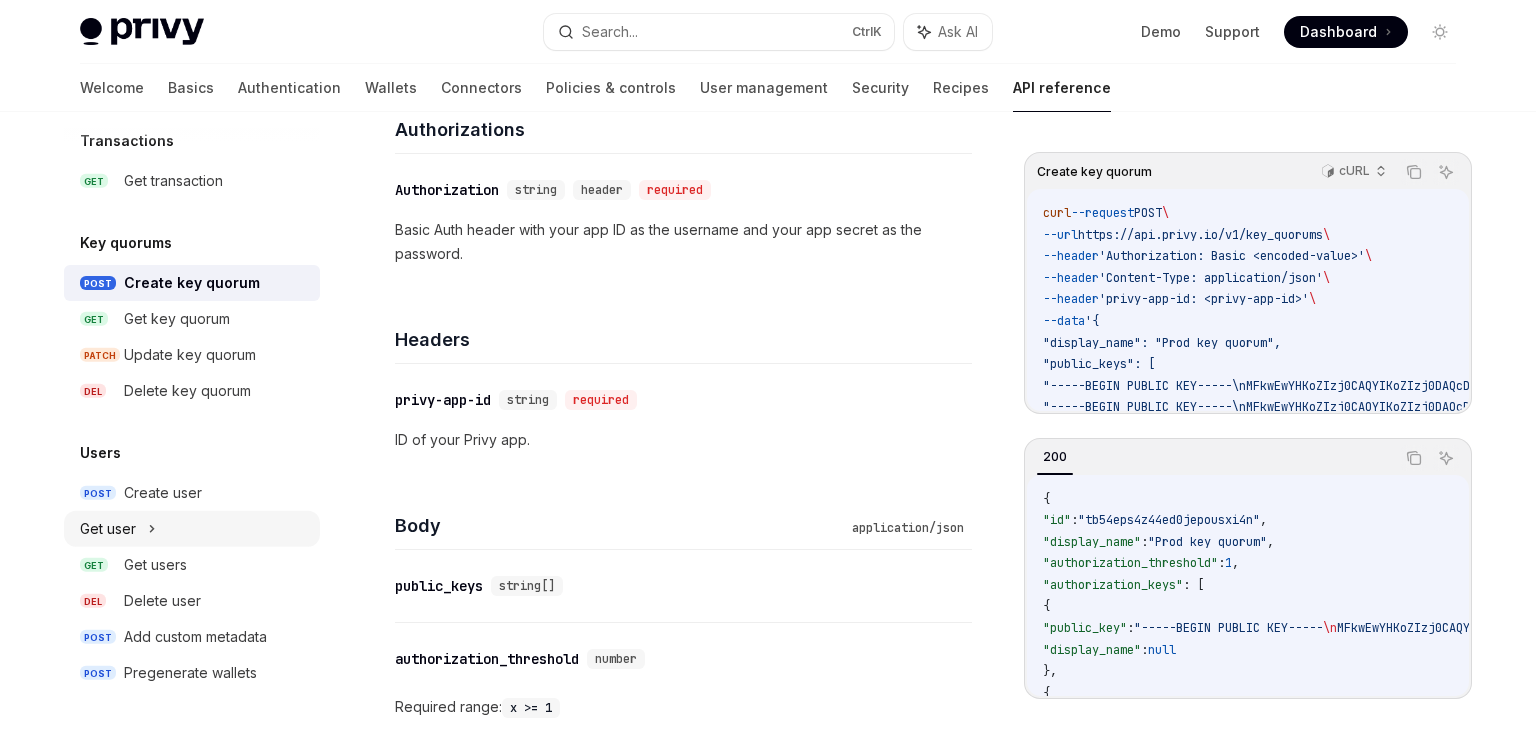 click on "Get user" at bounding box center (192, 529) 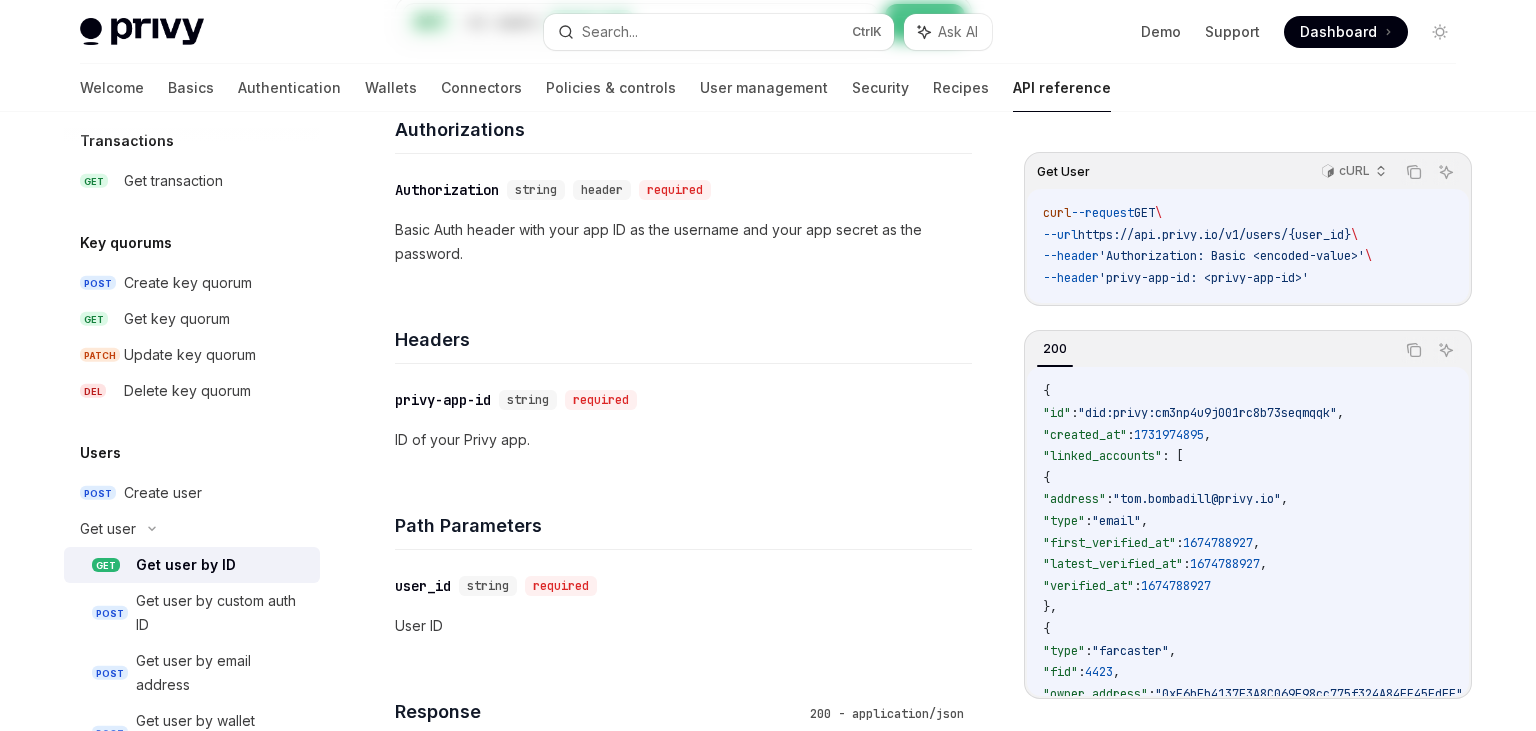 scroll, scrollTop: 0, scrollLeft: 0, axis: both 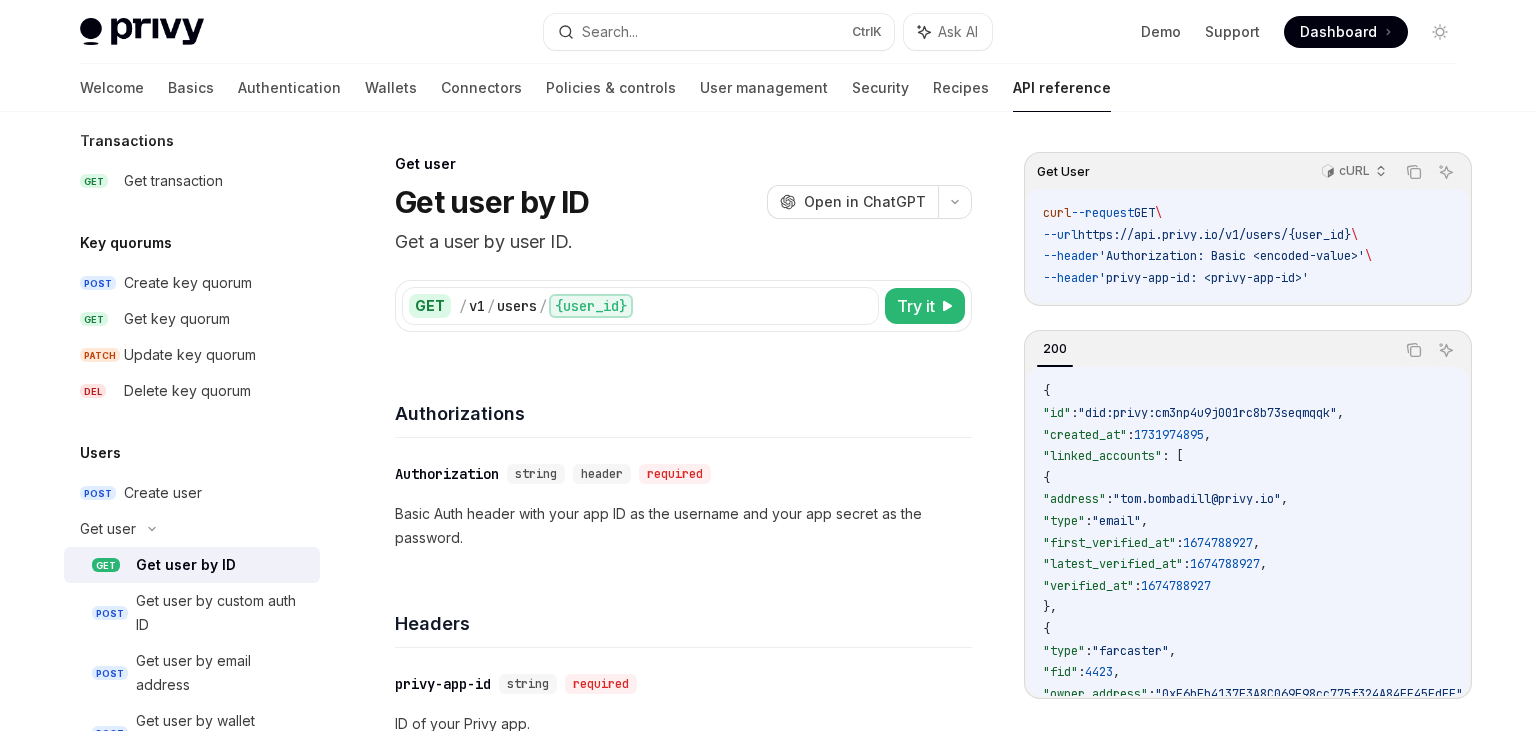 click on "Get user by ID" at bounding box center [186, 565] 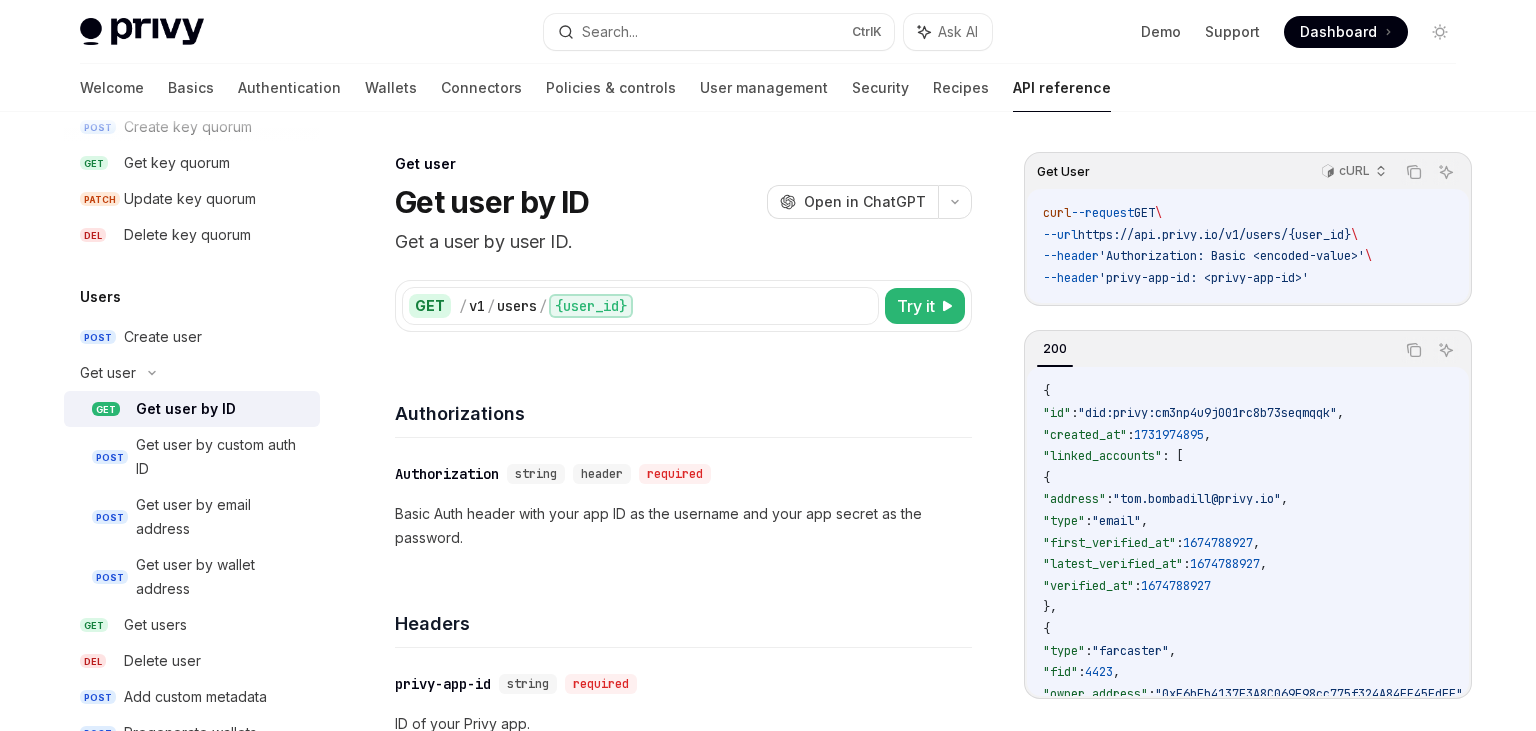 click on "Get user by wallet address" at bounding box center [222, 577] 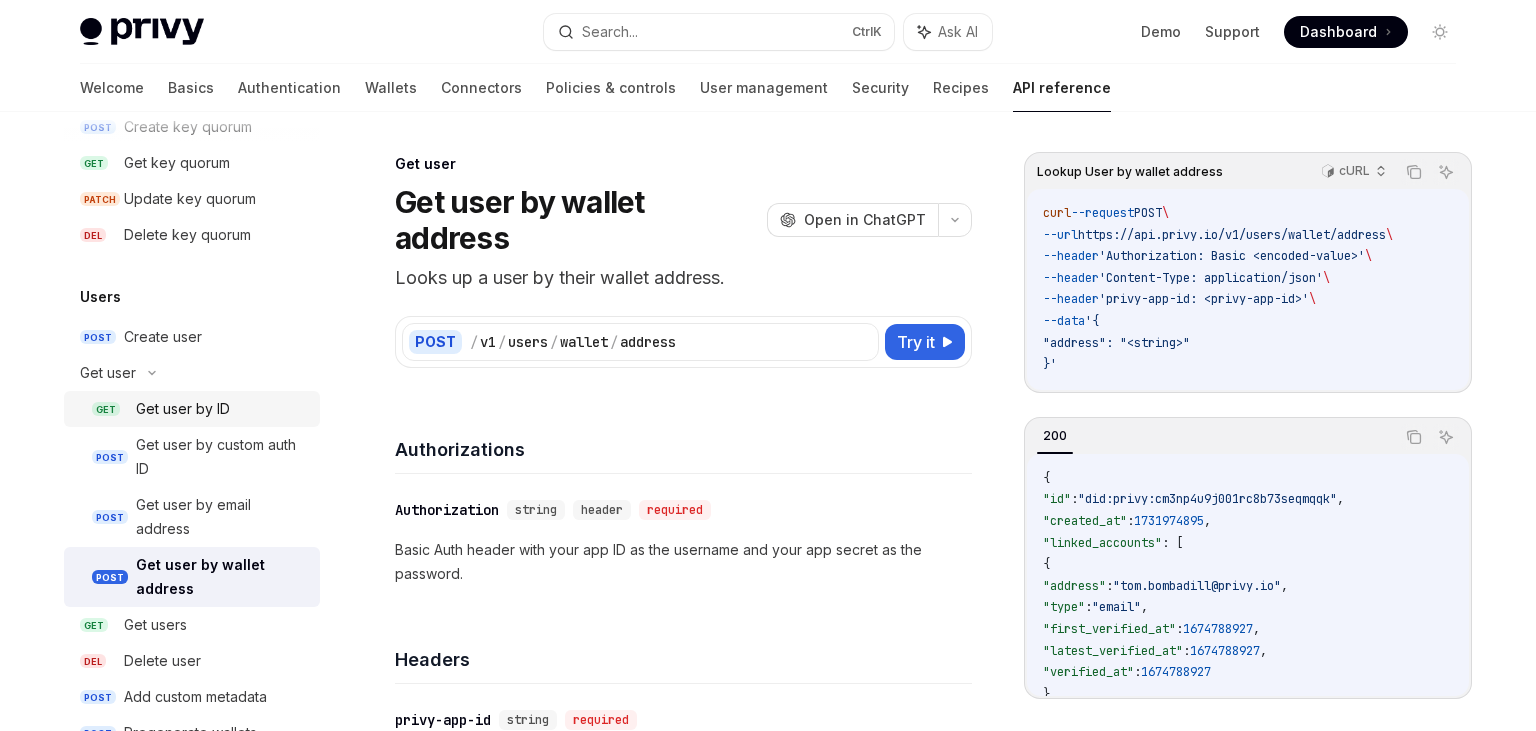scroll, scrollTop: 1719, scrollLeft: 0, axis: vertical 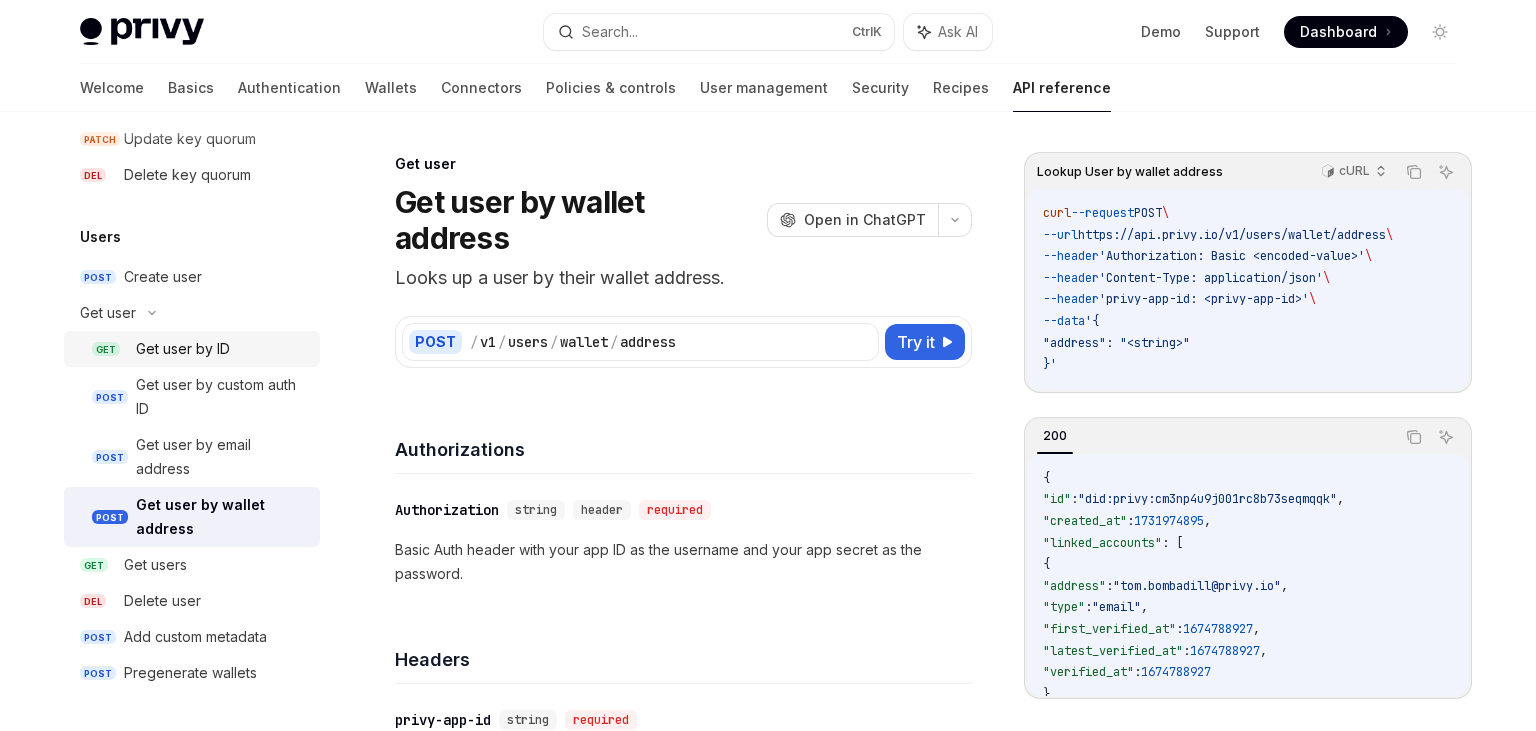 click on "Get users" at bounding box center (155, 565) 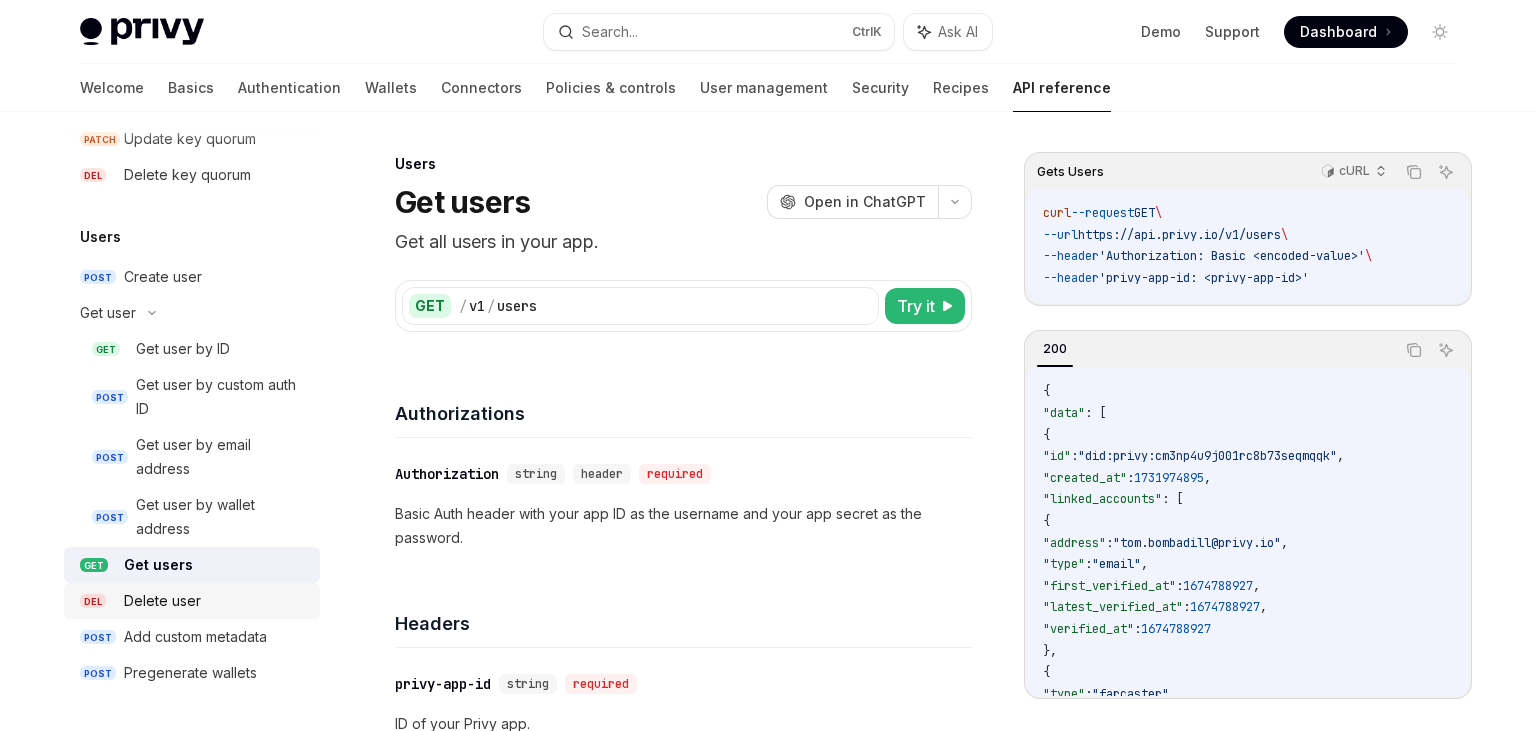 click on "Delete user" at bounding box center [162, 601] 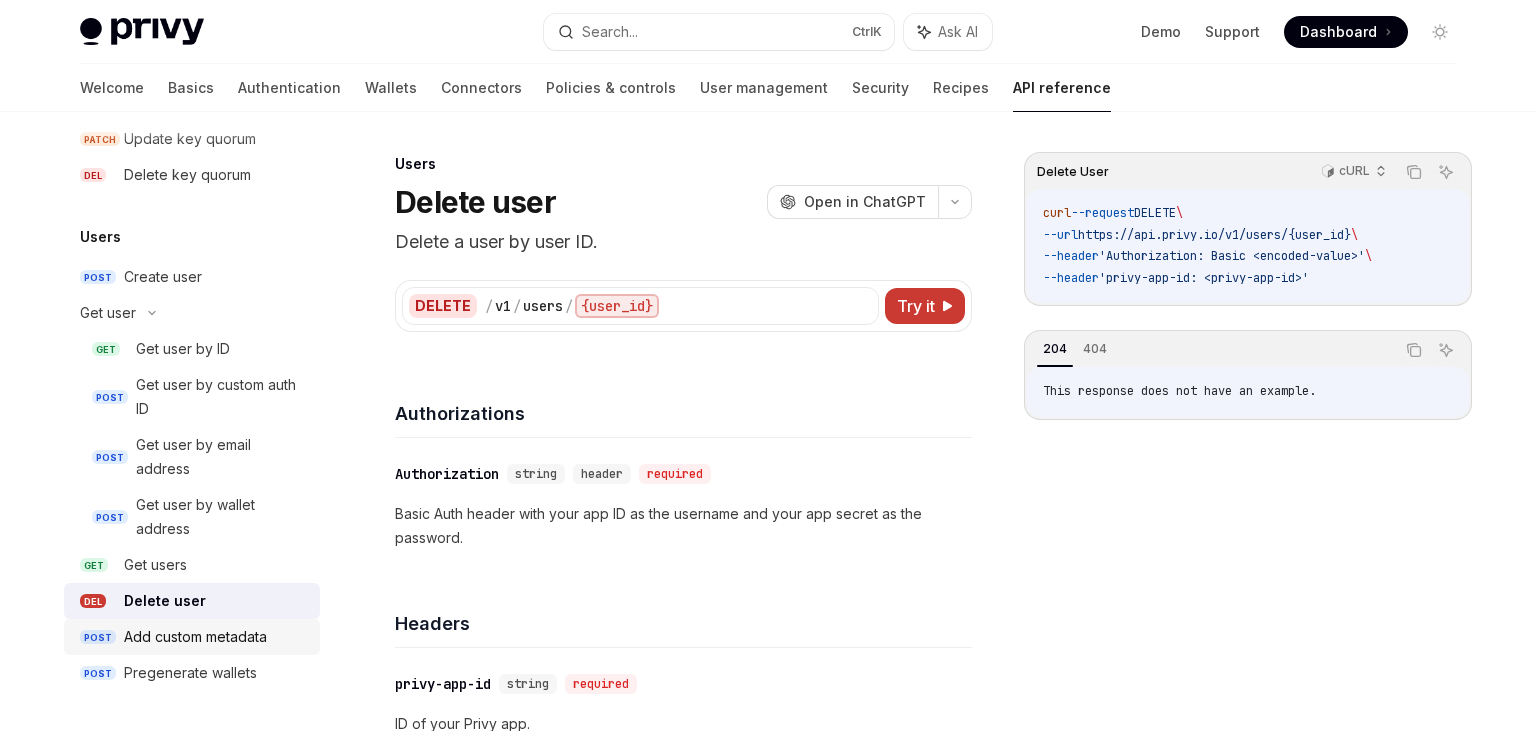 click on "Add custom metadata" at bounding box center [195, 637] 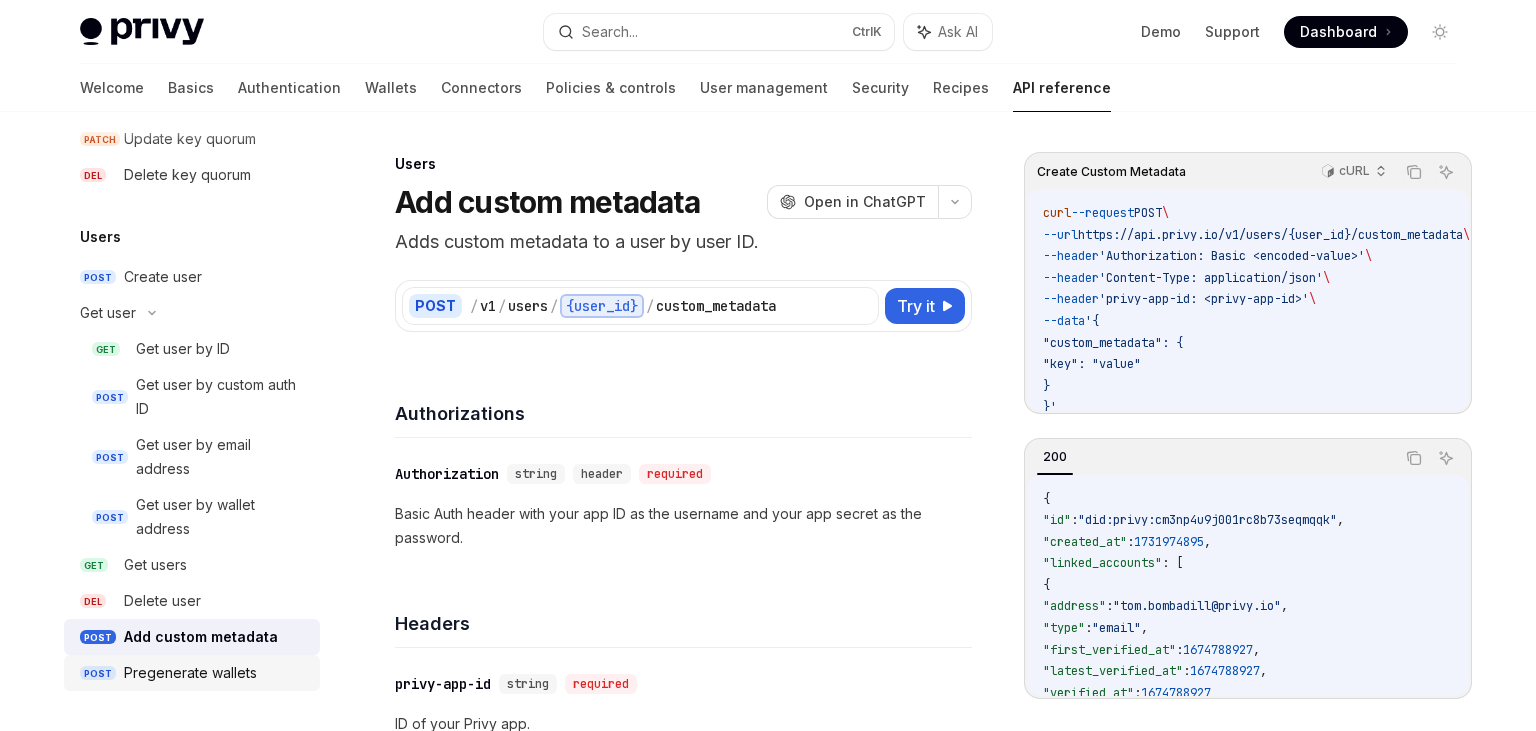click on "Pregenerate wallets" at bounding box center (190, 673) 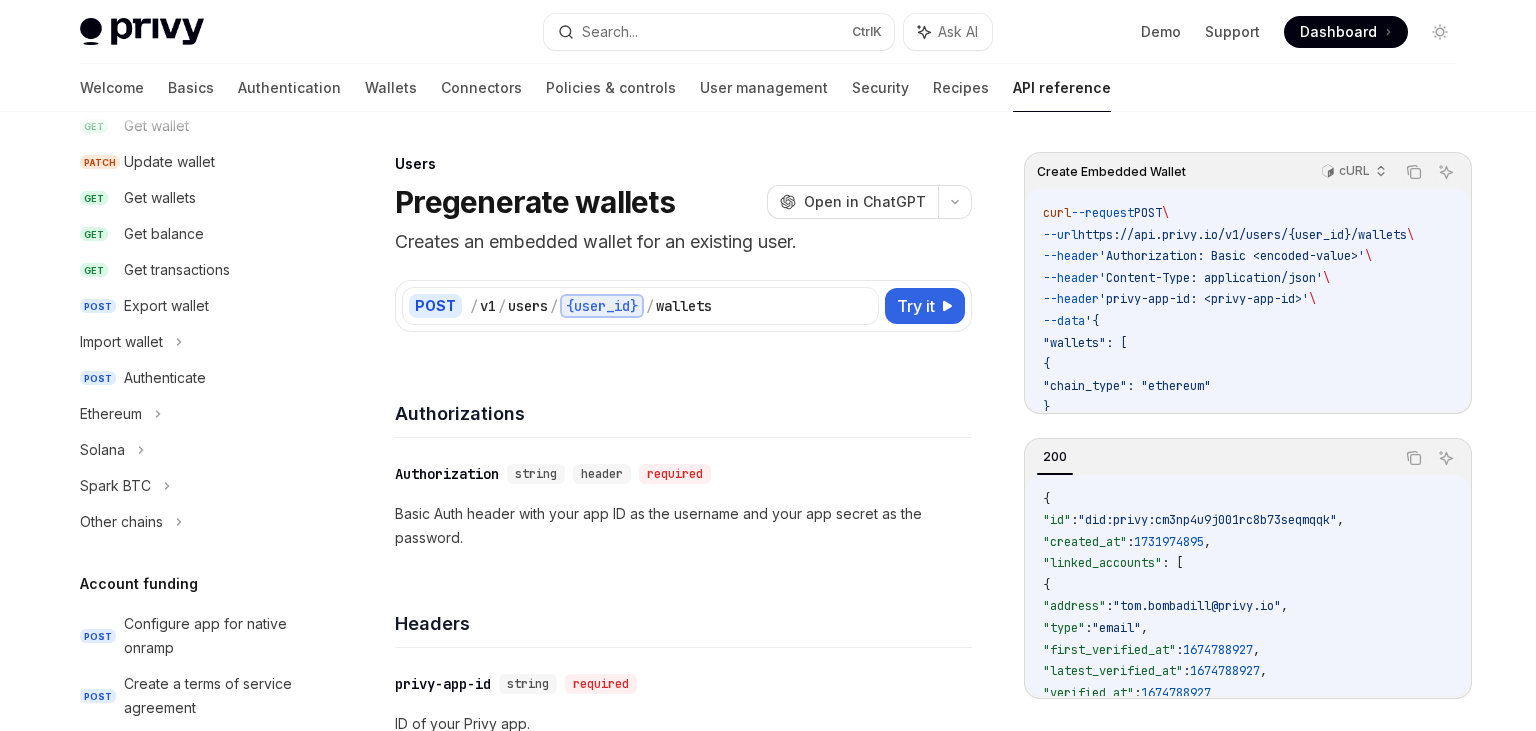 scroll, scrollTop: 0, scrollLeft: 0, axis: both 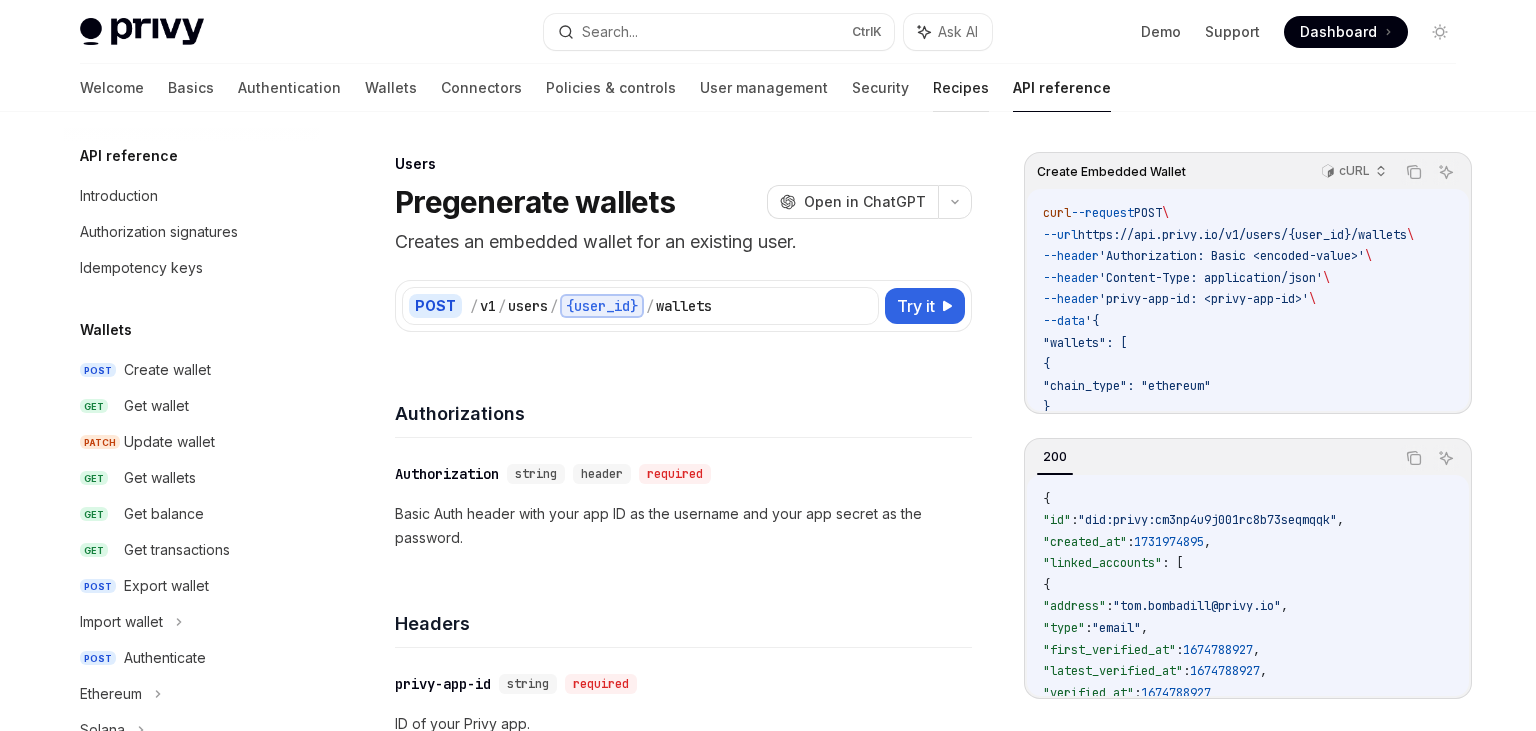 click on "Recipes" at bounding box center [961, 88] 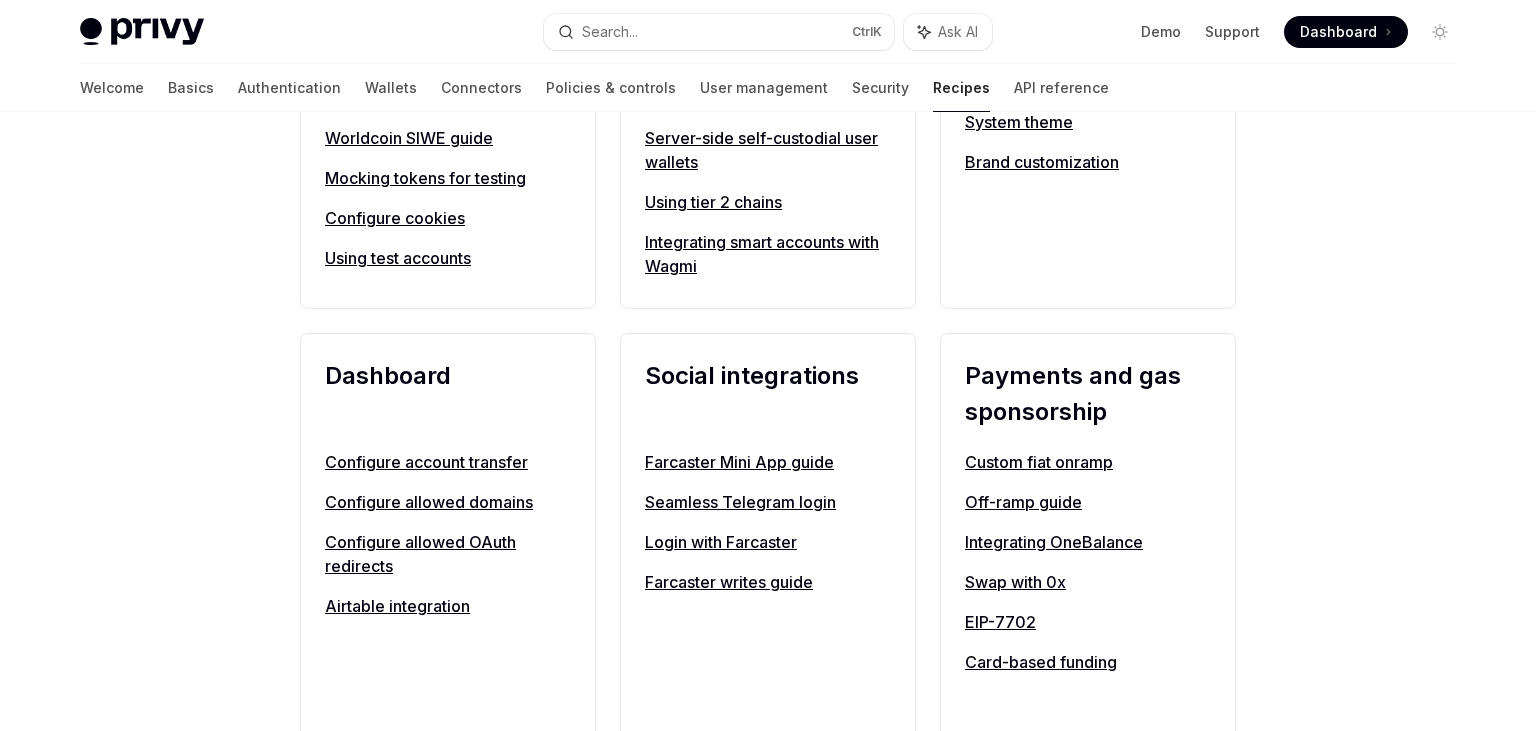 scroll, scrollTop: 1029, scrollLeft: 0, axis: vertical 